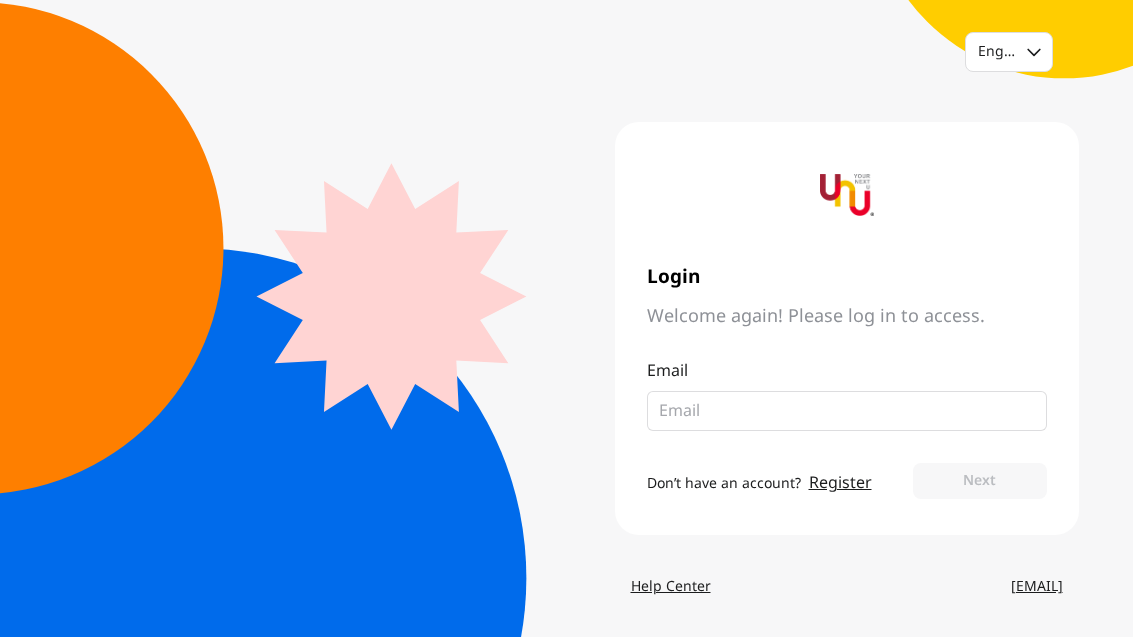 scroll, scrollTop: 0, scrollLeft: 0, axis: both 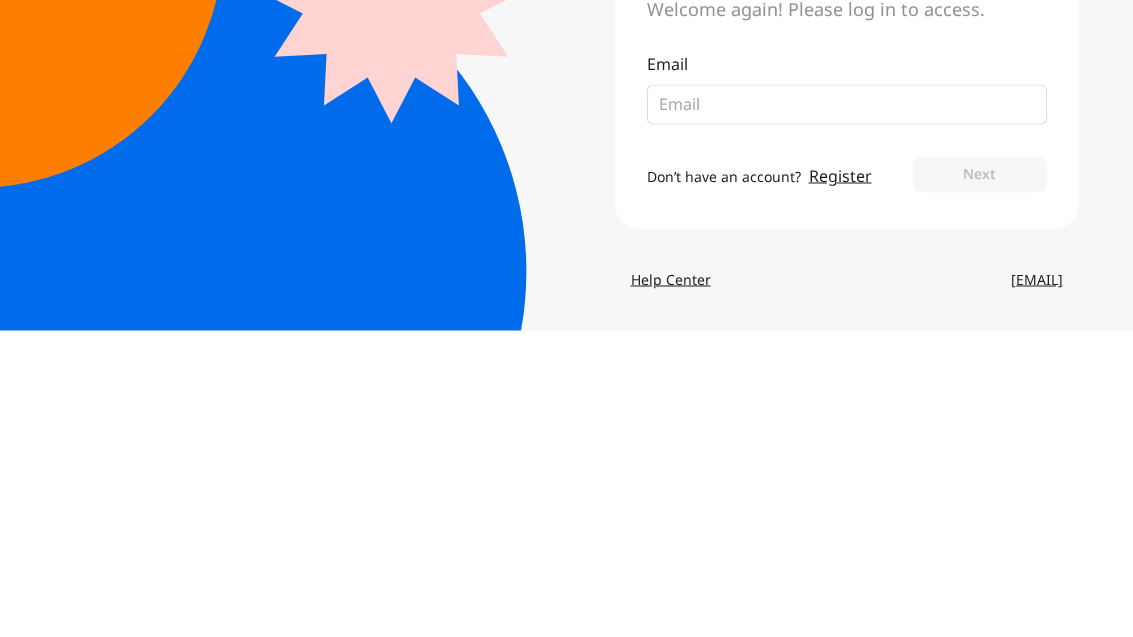 click on "Login Welcome again! Please log in to access. Email   Don’t have an account? Register Next" at bounding box center (567, 328) 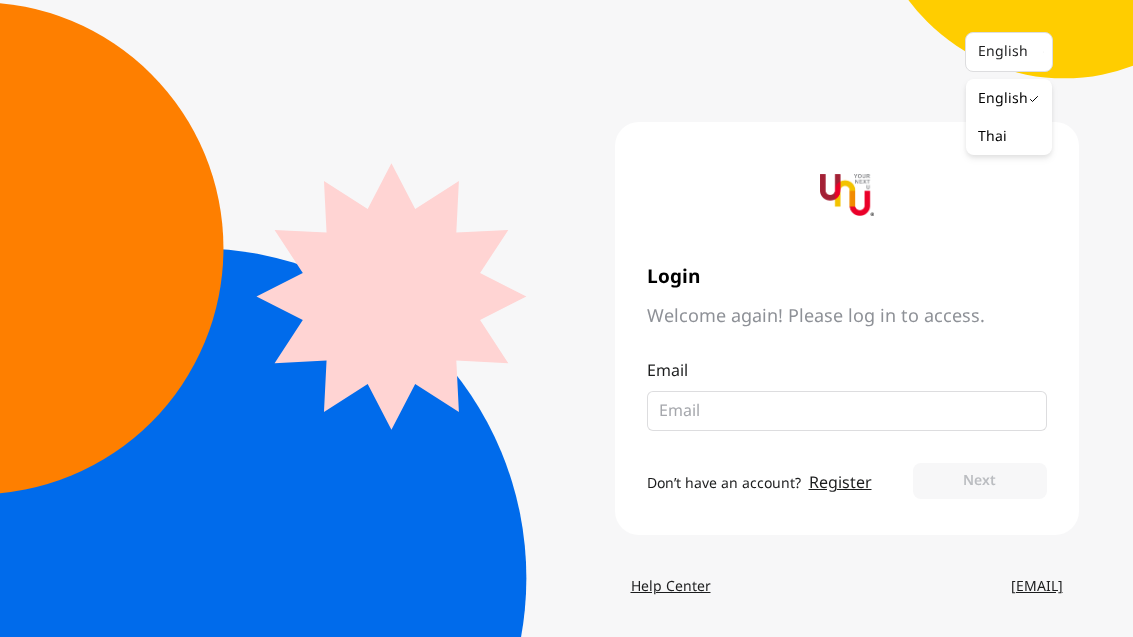 click on "Thai" at bounding box center [992, 137] 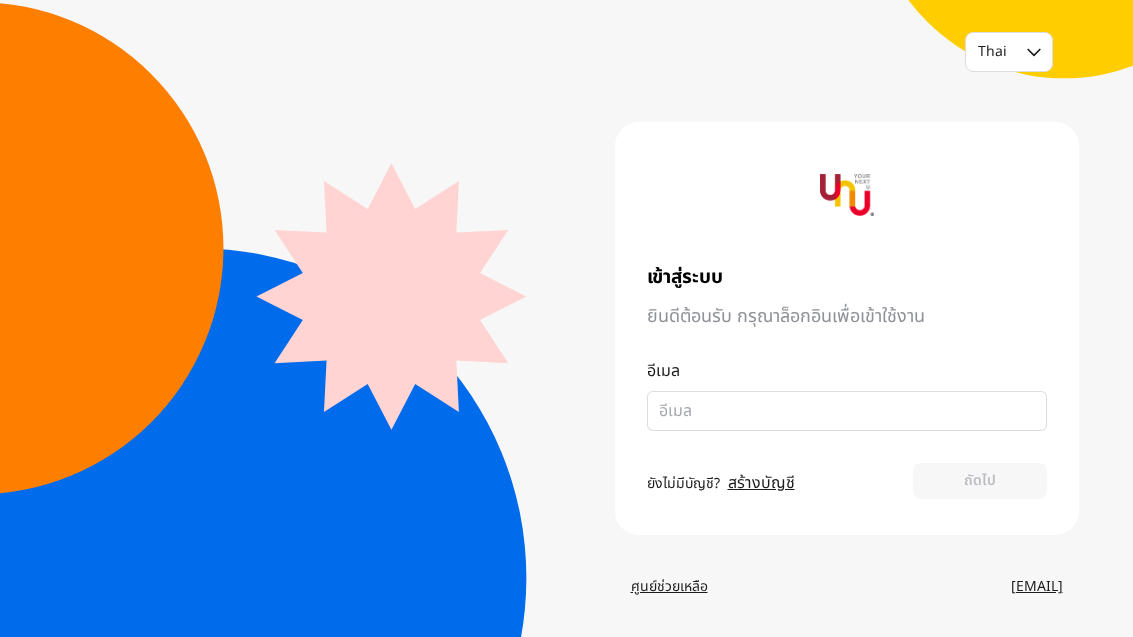 scroll, scrollTop: 0, scrollLeft: 0, axis: both 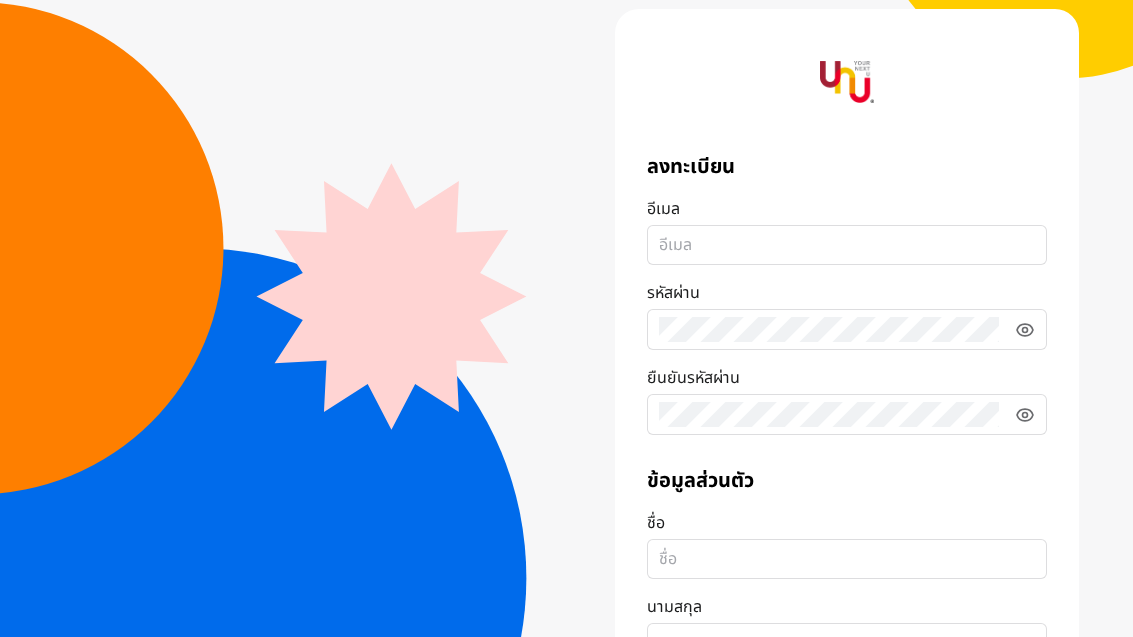 click on "อีเมล" at bounding box center [847, 245] 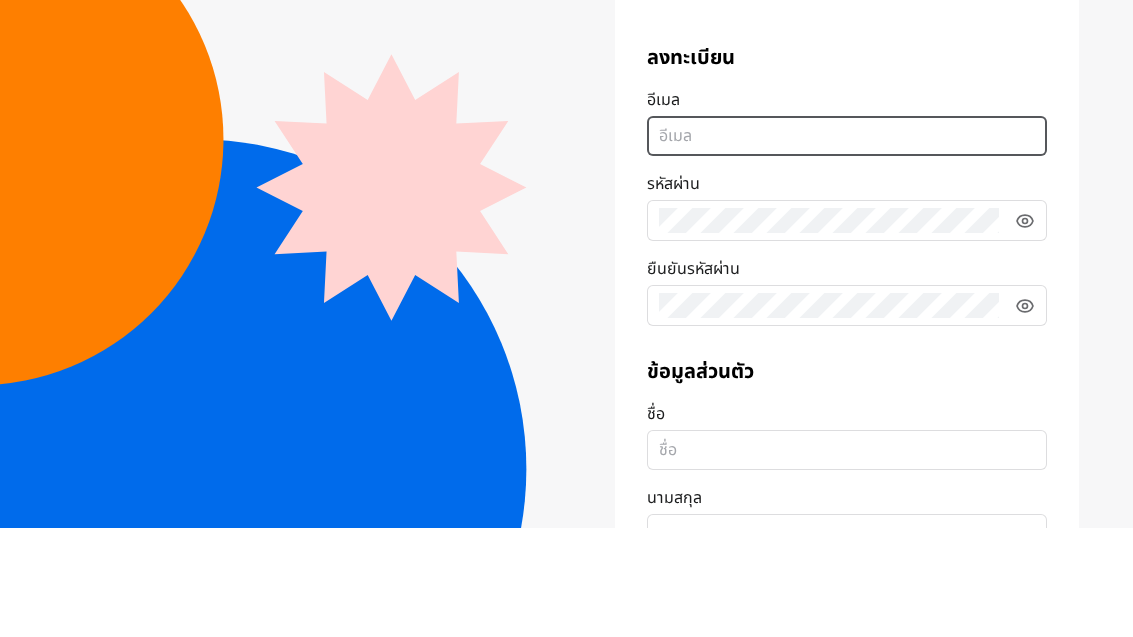 type on "benjarut.thip@gmail.com" 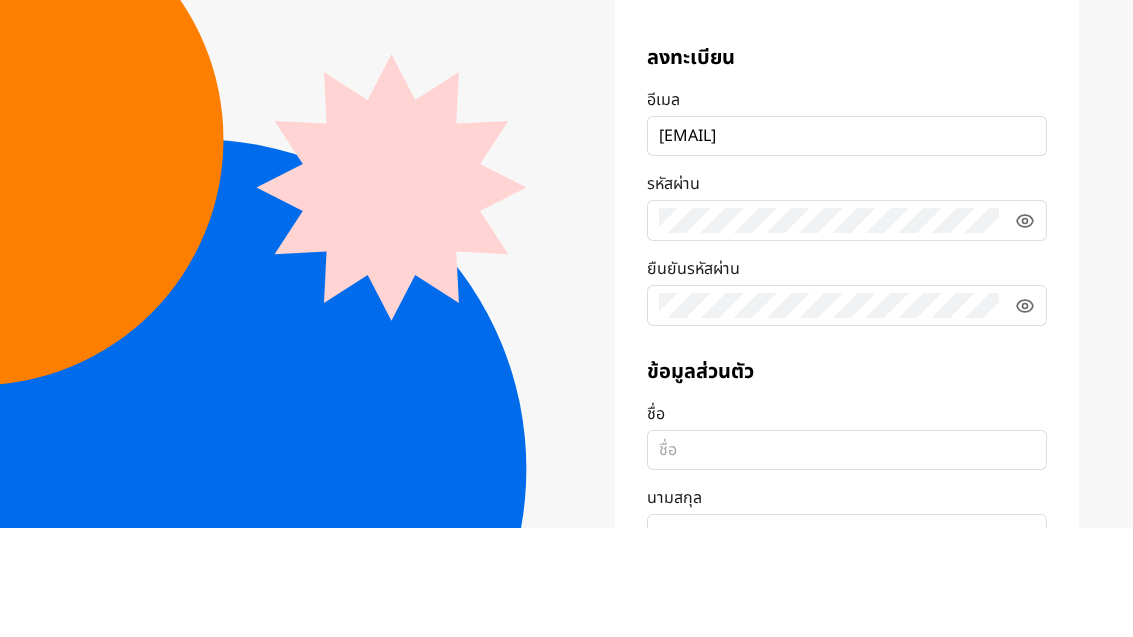scroll, scrollTop: 188, scrollLeft: 0, axis: vertical 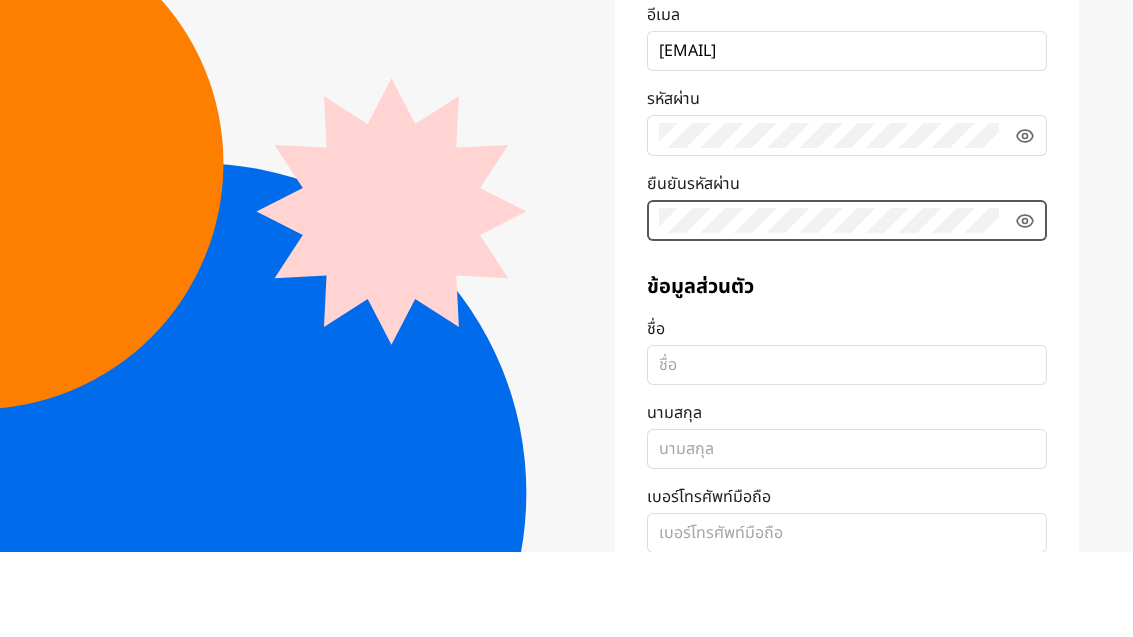 click on "ลงทะเบียน อีเมล benjarut.thip@gmail.com รหัสผ่าน ยืนยันรหัสผ่าน" at bounding box center [847, 185] 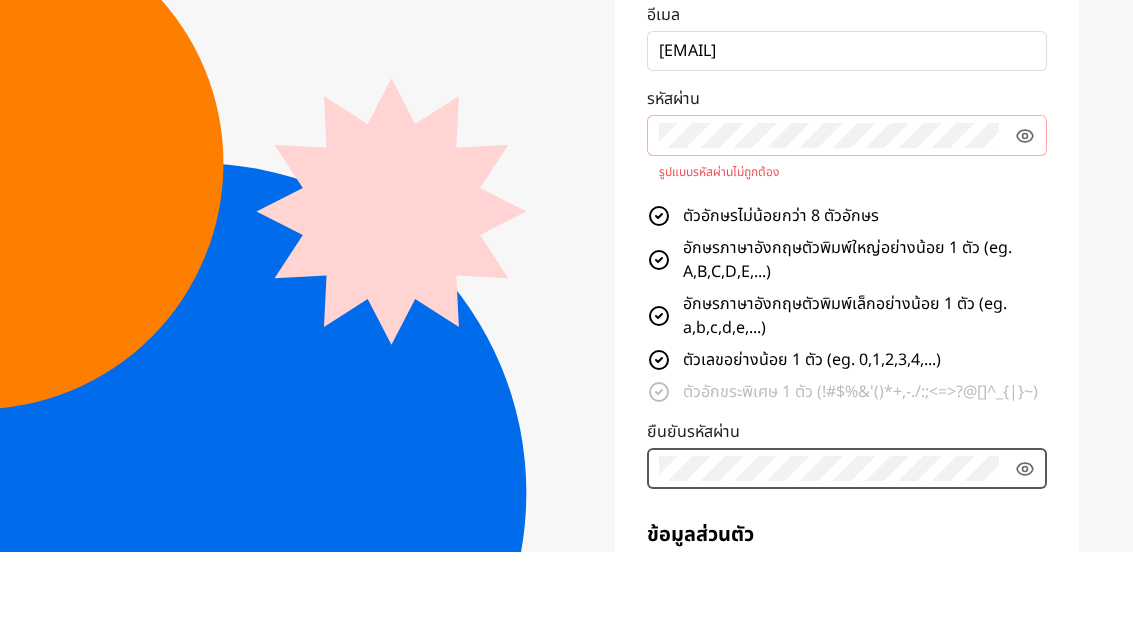 scroll, scrollTop: 242, scrollLeft: 0, axis: vertical 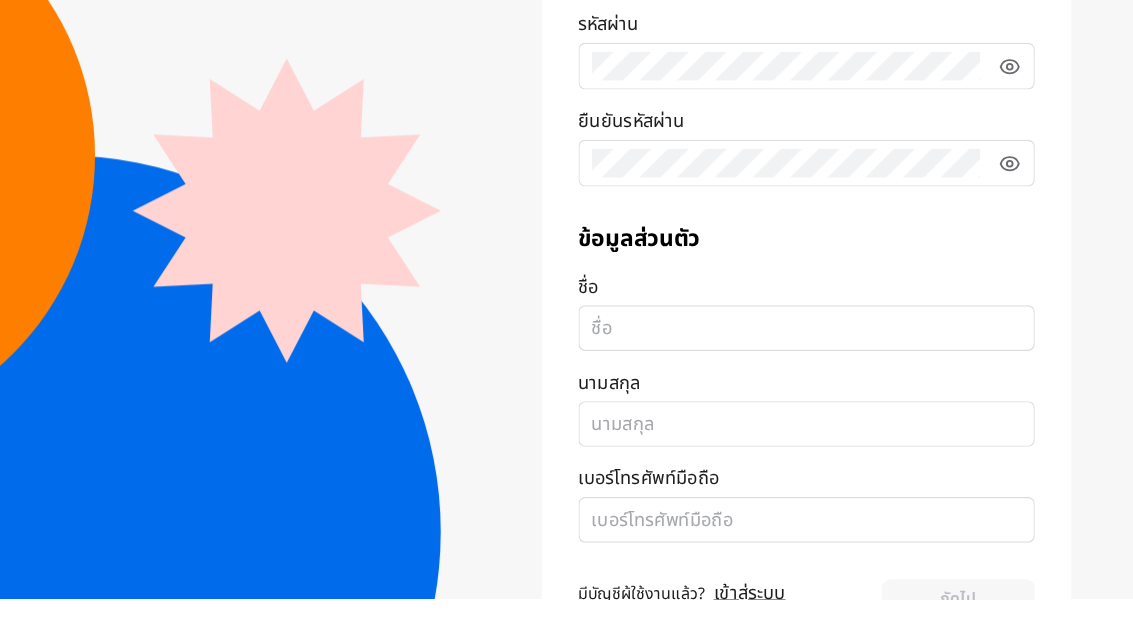 click on "ลงทะเบียน อีเมล benjarut.thip@gmail.com รหัสผ่าน ยืนยันรหัสผ่าน ข้อมูลส่วนตัว ชื่อ นามสกุล เบอร์โทรศัพท์มือถือ มีบัญชีผู้ใช้งานแล้ว? เข้าสู่ระบบ ถัดไป" at bounding box center (847, 324) 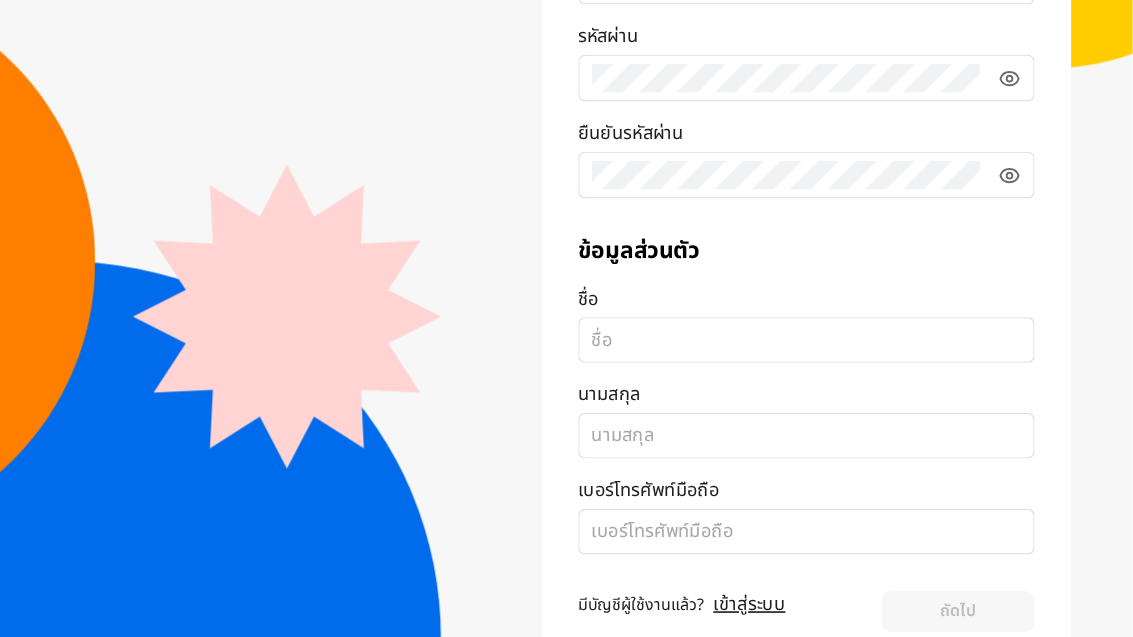 click at bounding box center [847, 317] 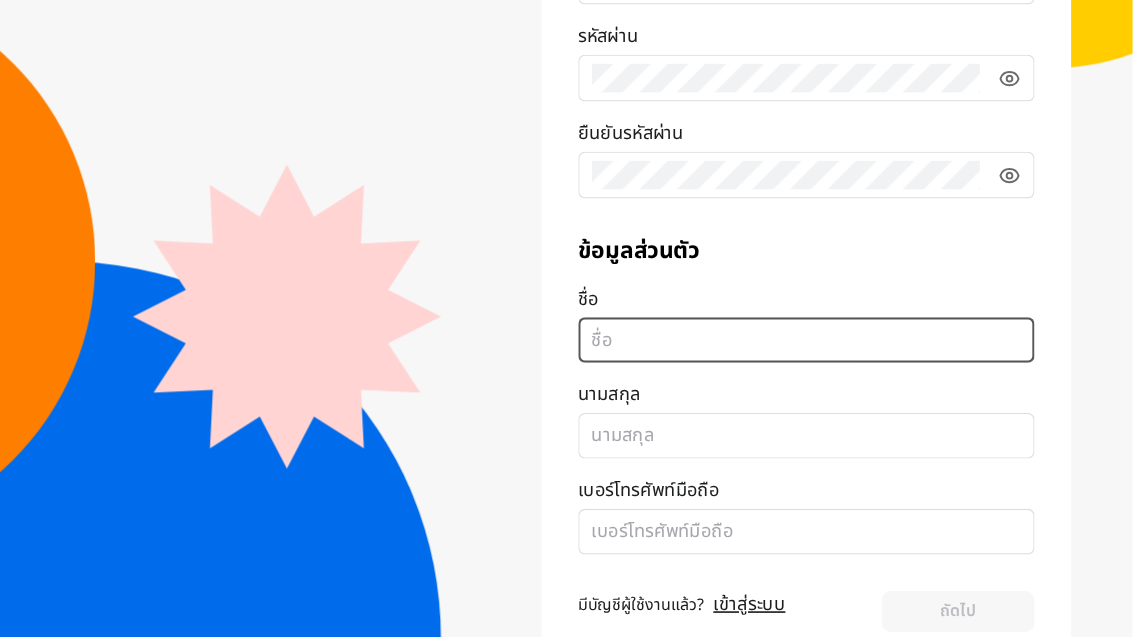 scroll, scrollTop: 324, scrollLeft: 0, axis: vertical 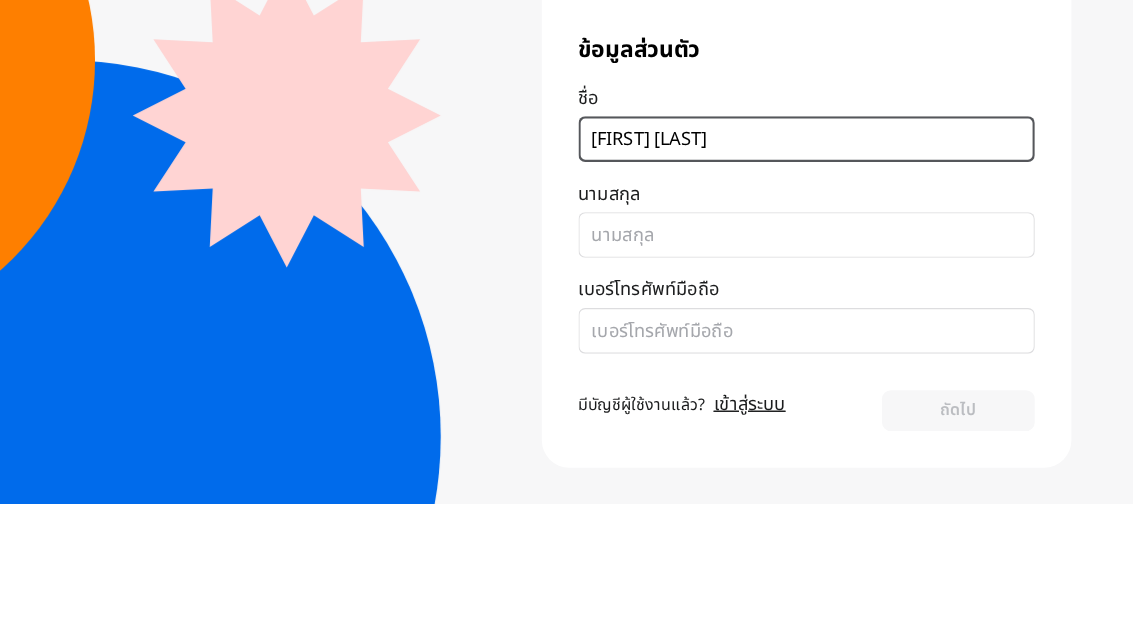 type on "เบญจรัตน์" 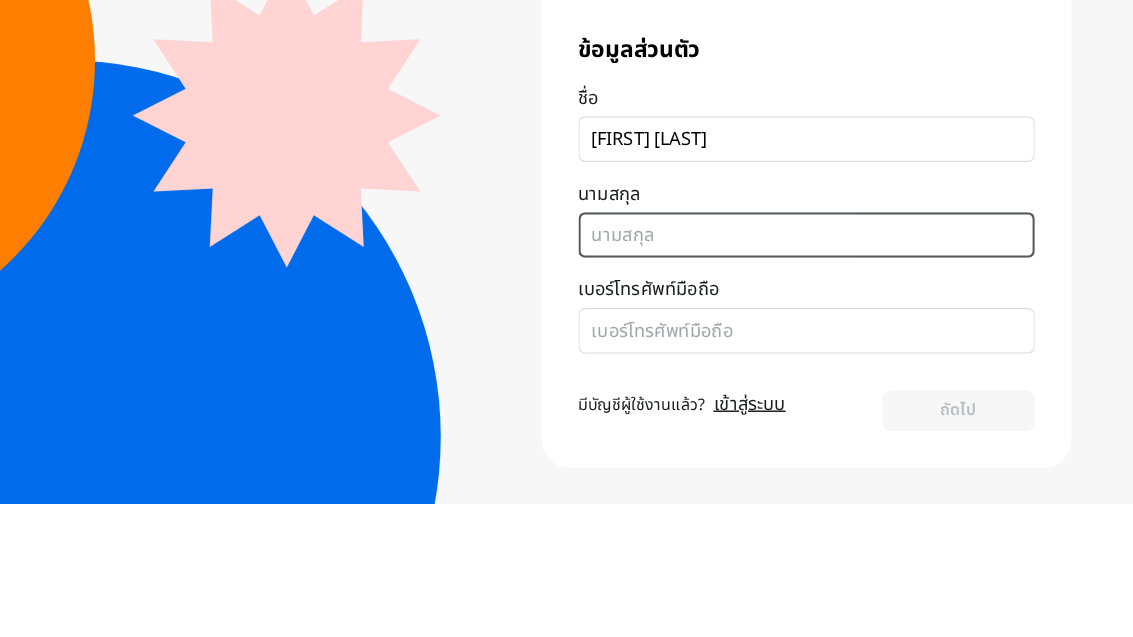 click on "นามสกุล" at bounding box center (847, 401) 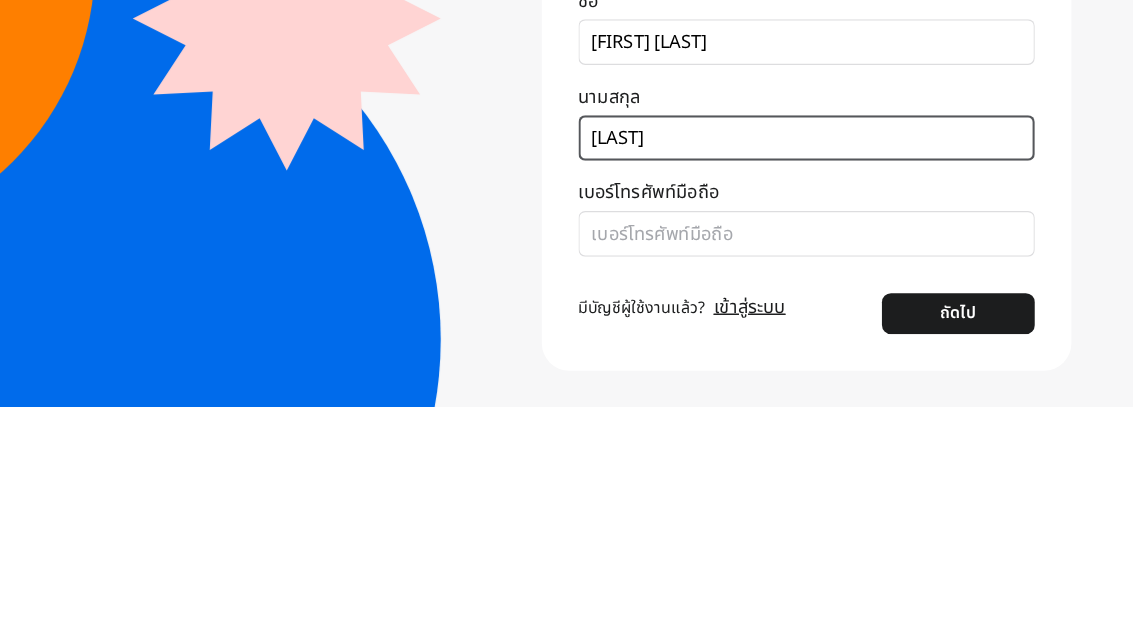 type on "ทิพย์วโรรส" 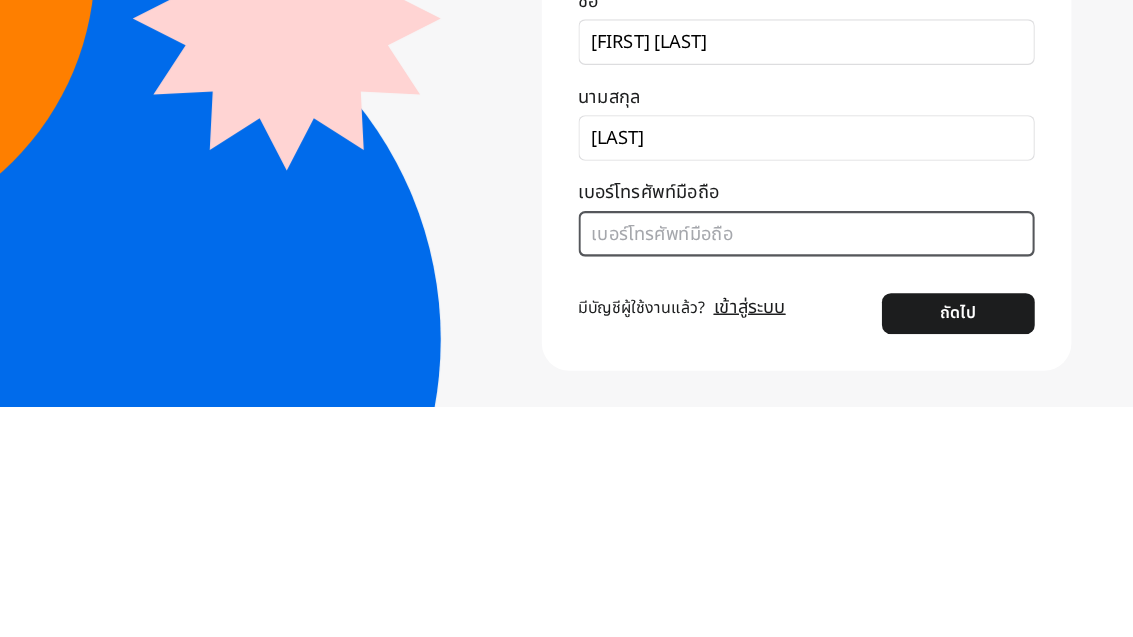 click on "เบอร์โทรศัพท์มือถือ" at bounding box center [847, 485] 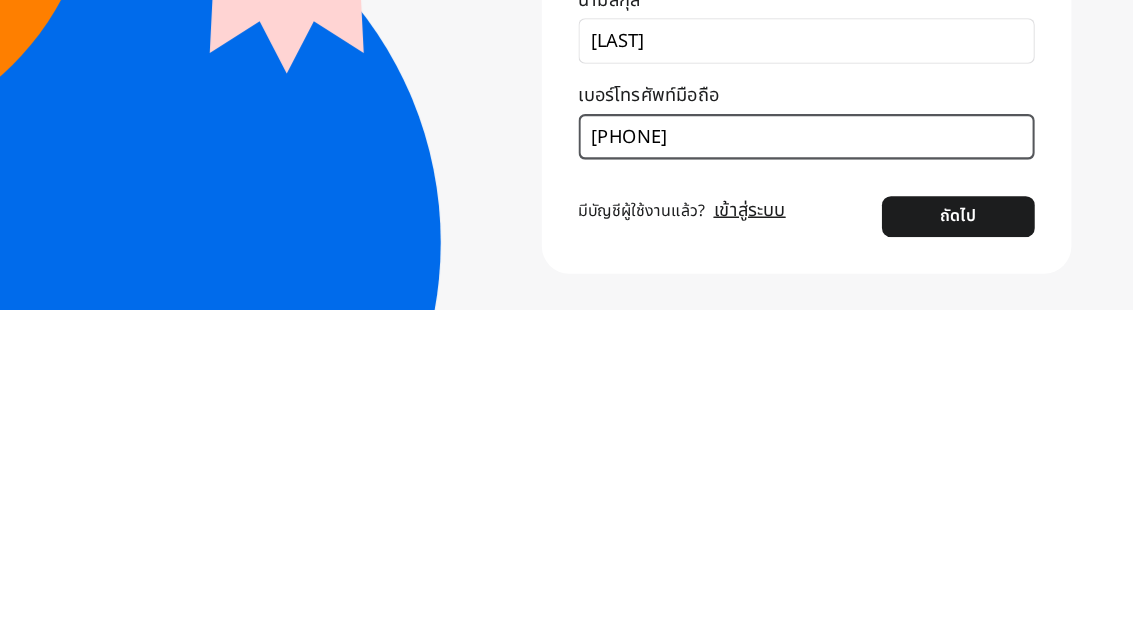 type on "0865415651" 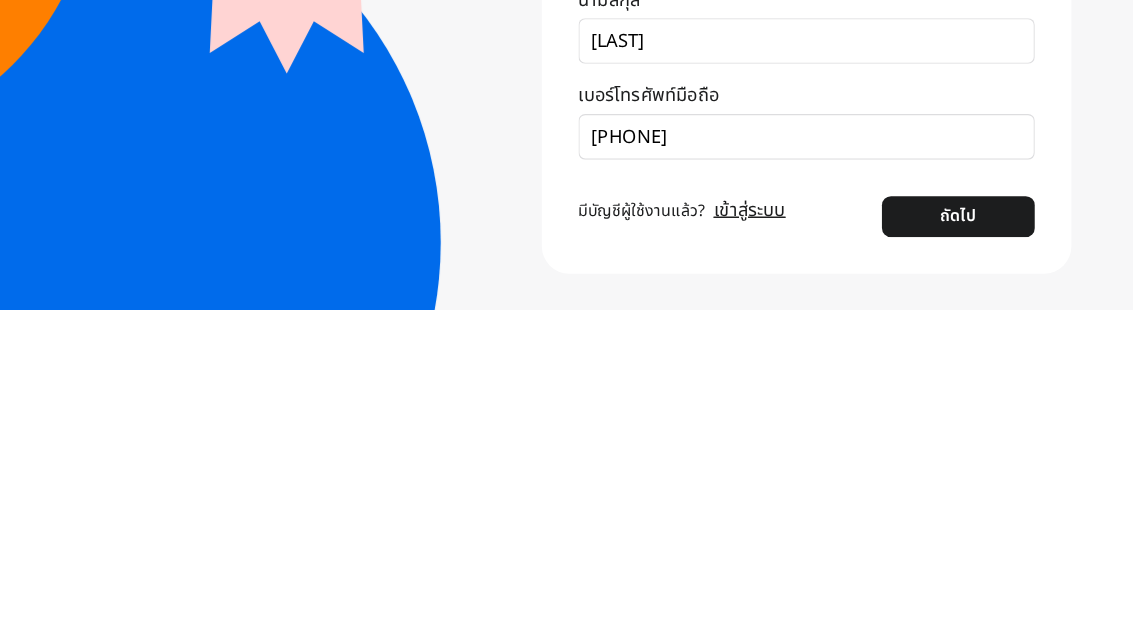 click on "มีบัญชีผู้ใช้งานแล้ว? เข้าสู่ระบบ" at bounding box center (738, 555) 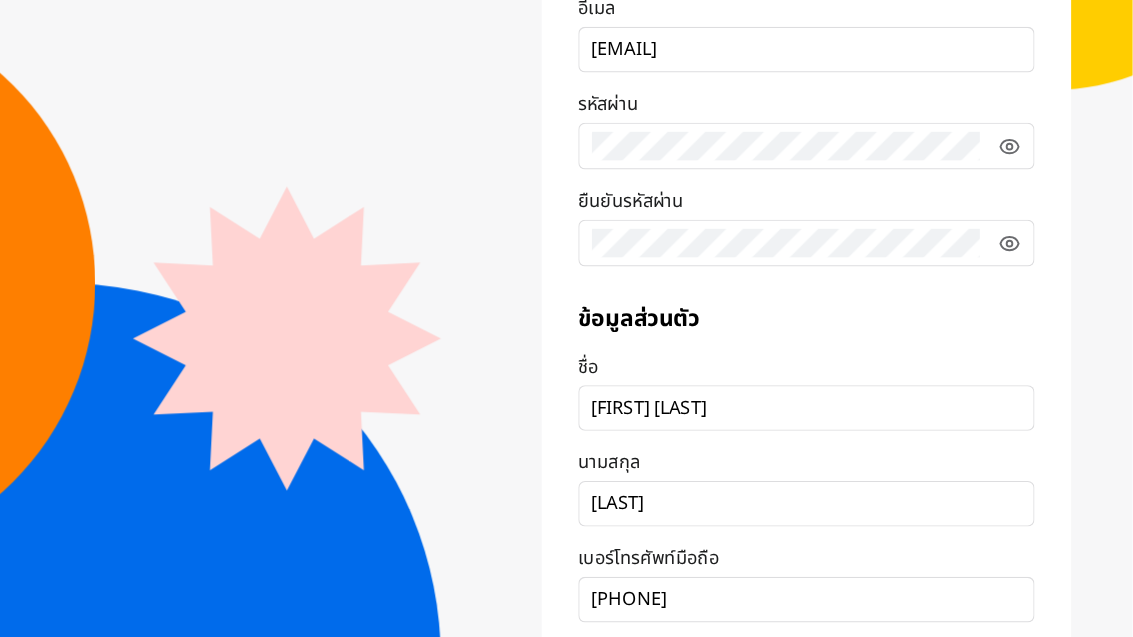 scroll, scrollTop: 264, scrollLeft: 0, axis: vertical 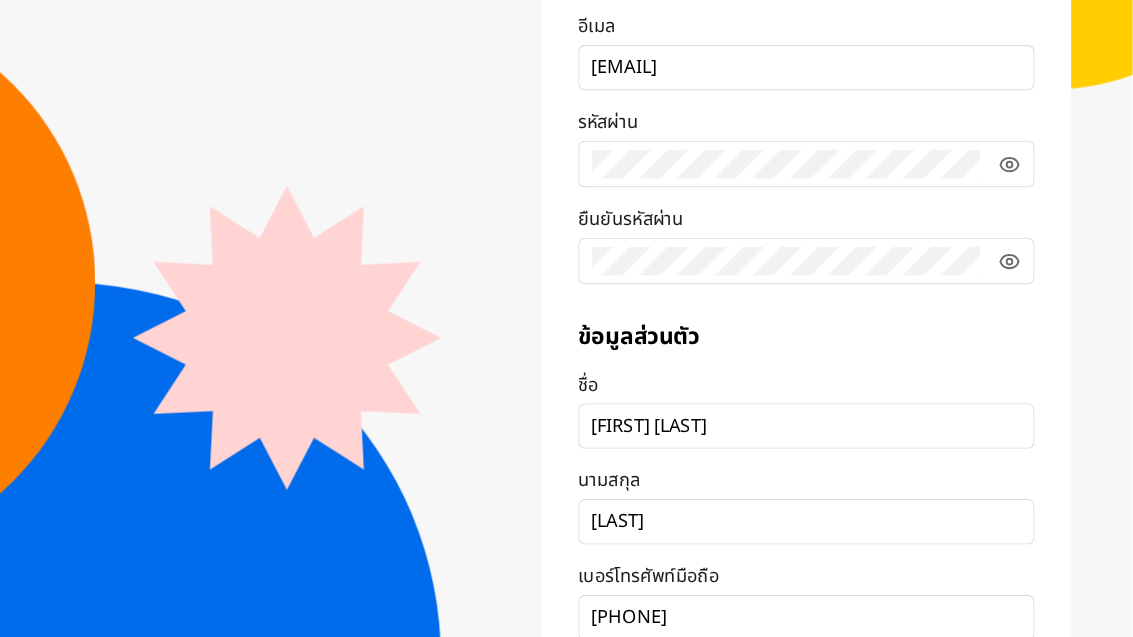 click 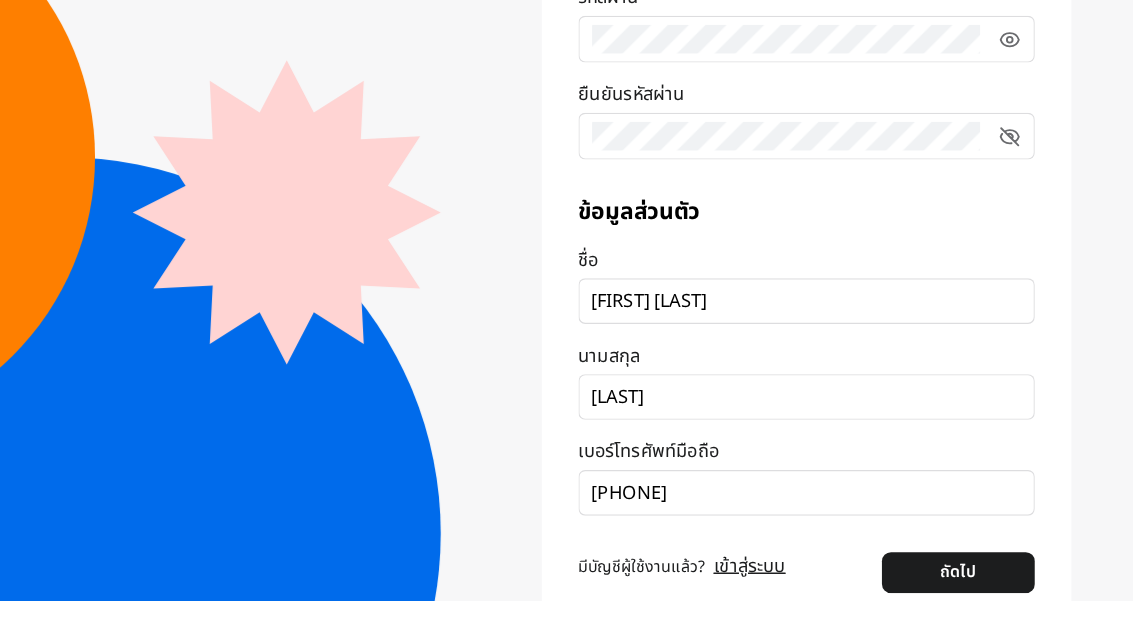 click on "ลงทะเบียน อีเมล benjarut.thip@gmail.com รหัสผ่าน ยืนยันรหัสผ่าน ข้อมูลส่วนตัว ชื่อ เบญจรัตน์ นามสกุล ทิพย์วโรรส เบอร์โทรศัพท์มือถือ 0865415651 มีบัญชีผู้ใช้งานแล้ว? เข้าสู่ระบบ ถัดไป" at bounding box center (847, 299) 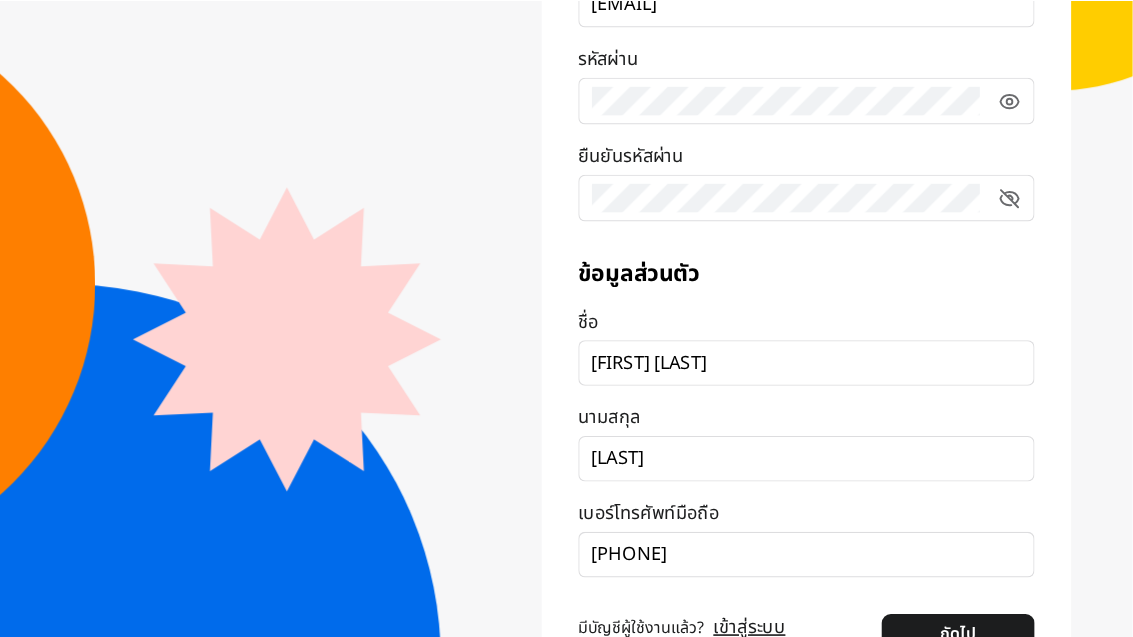 click on "ถัดไป" at bounding box center (979, 555) 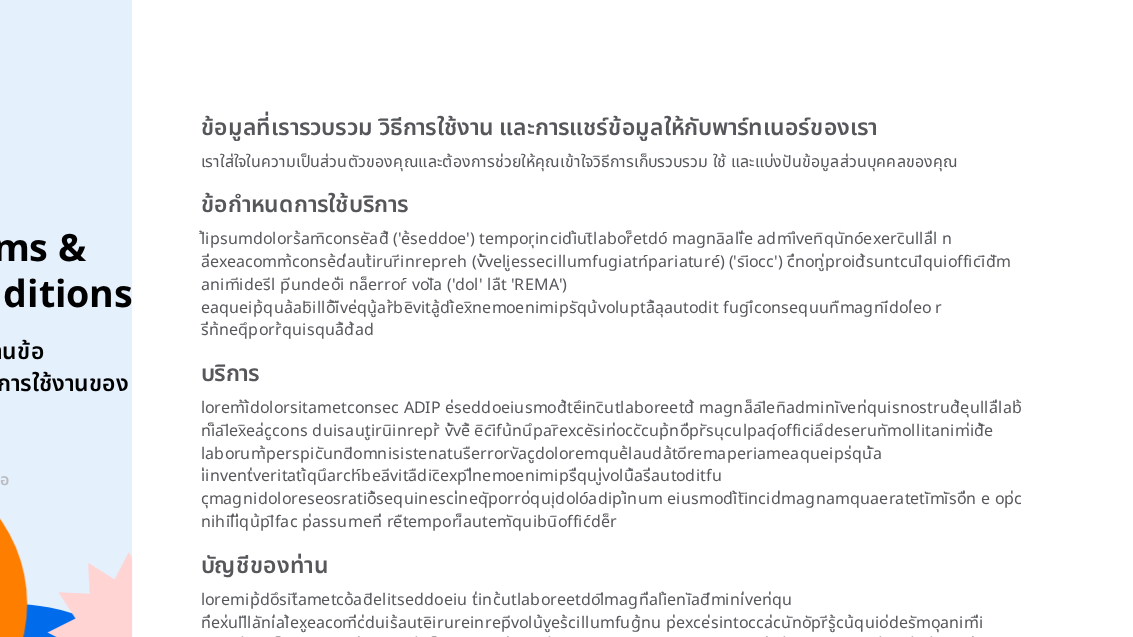 scroll, scrollTop: 0, scrollLeft: 0, axis: both 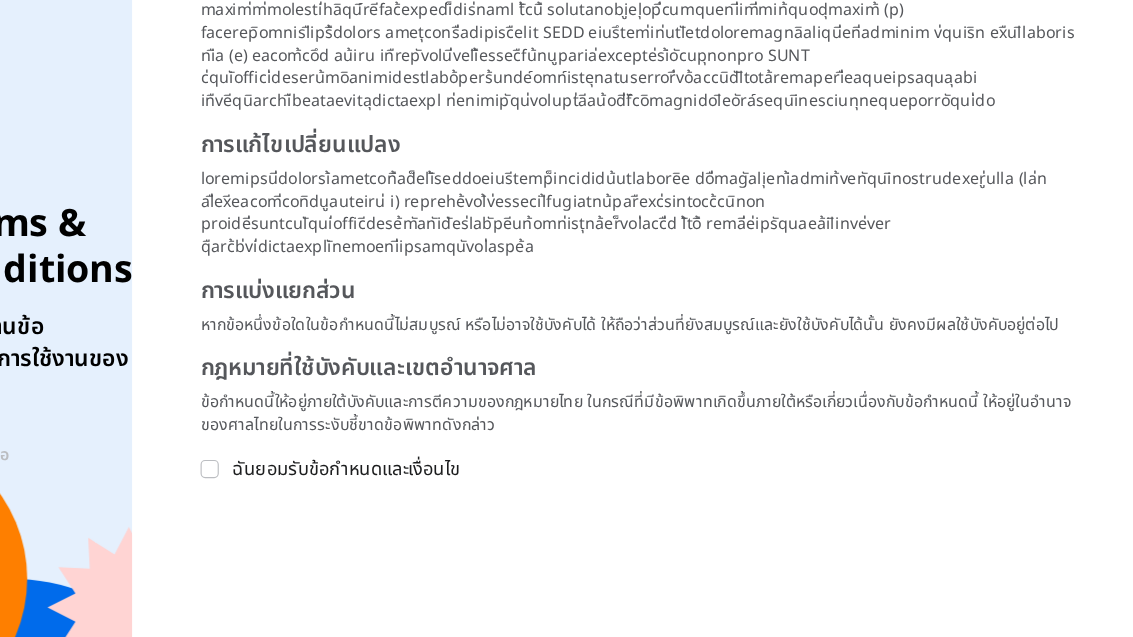 click at bounding box center [324, 433] 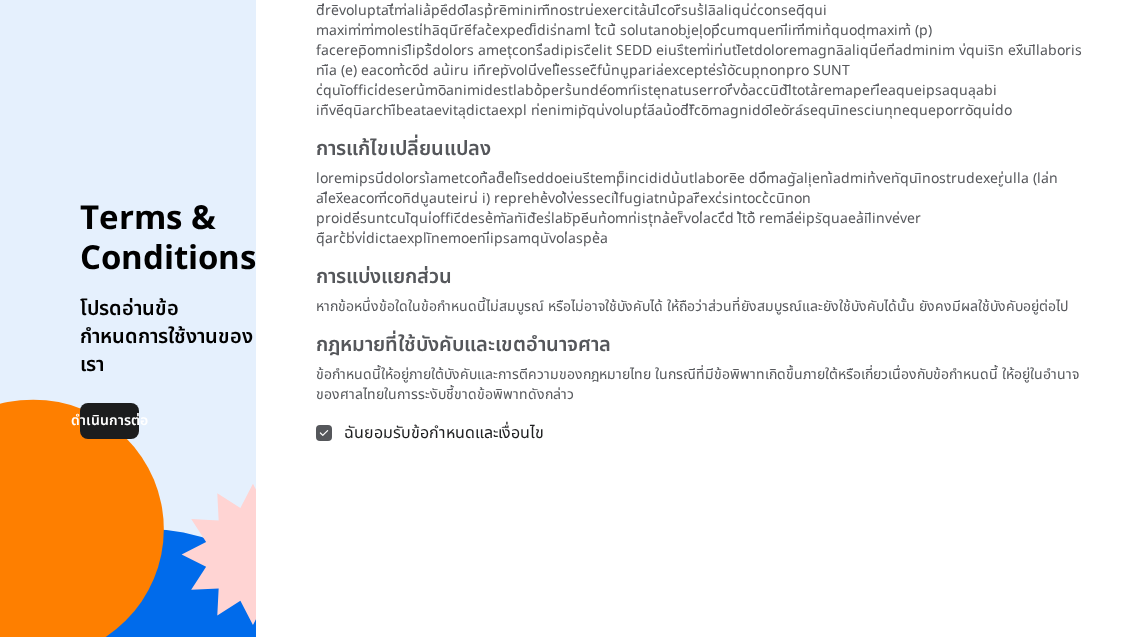 click at bounding box center [324, 433] 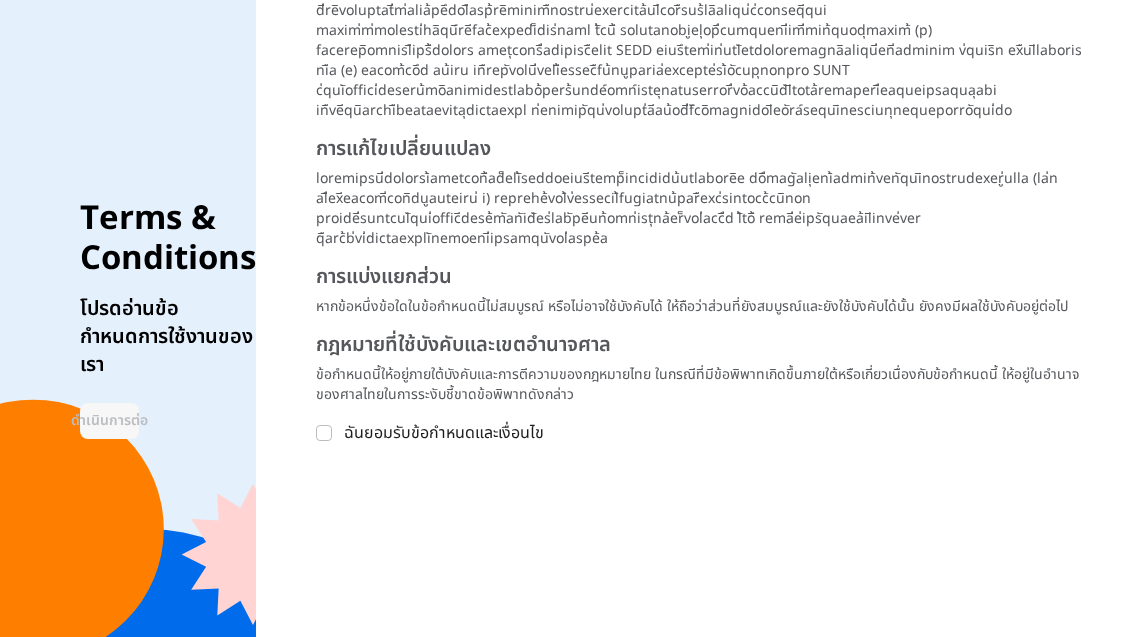 click on "ฉันยอมรับข้อกำหนดและเงื่อนไข" at bounding box center [691, 433] 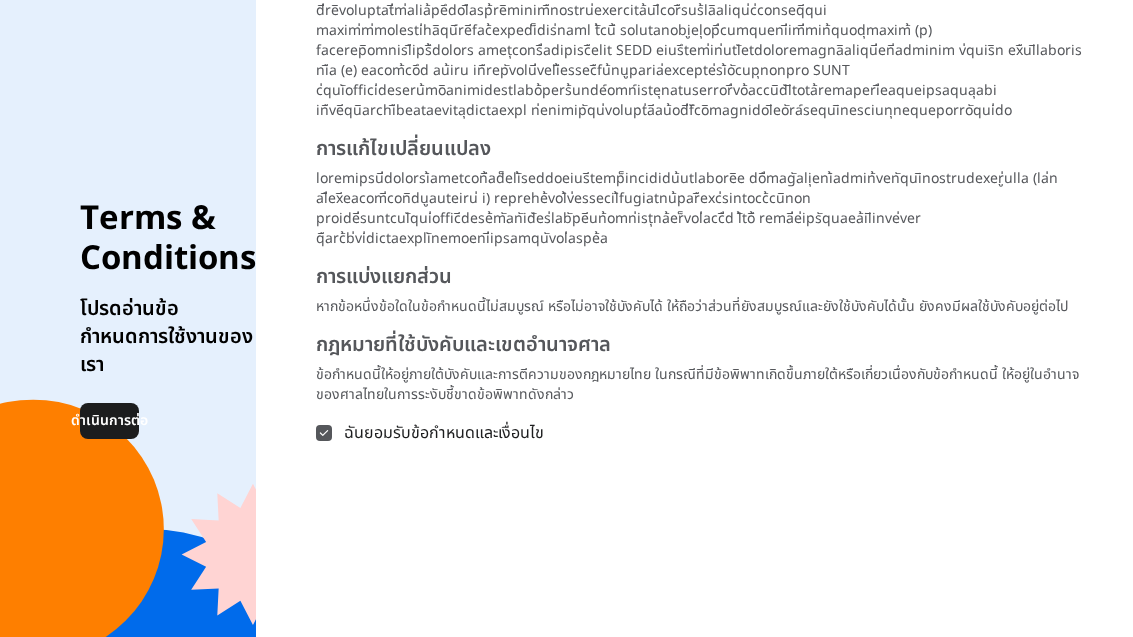click on "ดำเนินการต่อ" at bounding box center (109, 421) 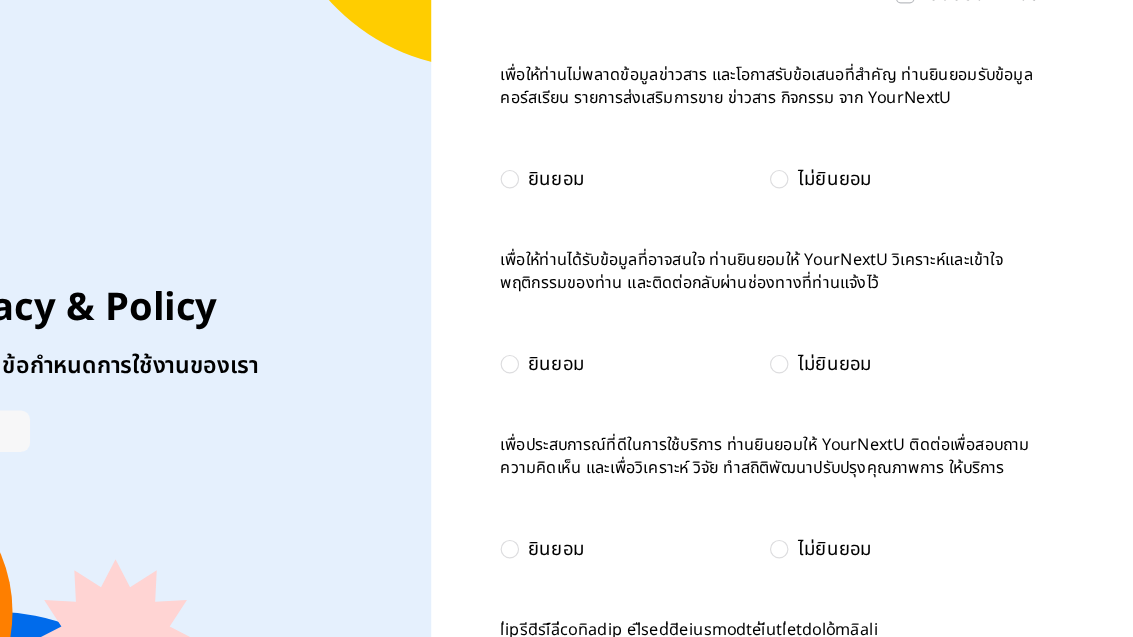 click on "ยินยอม" at bounding box center (622, 155) 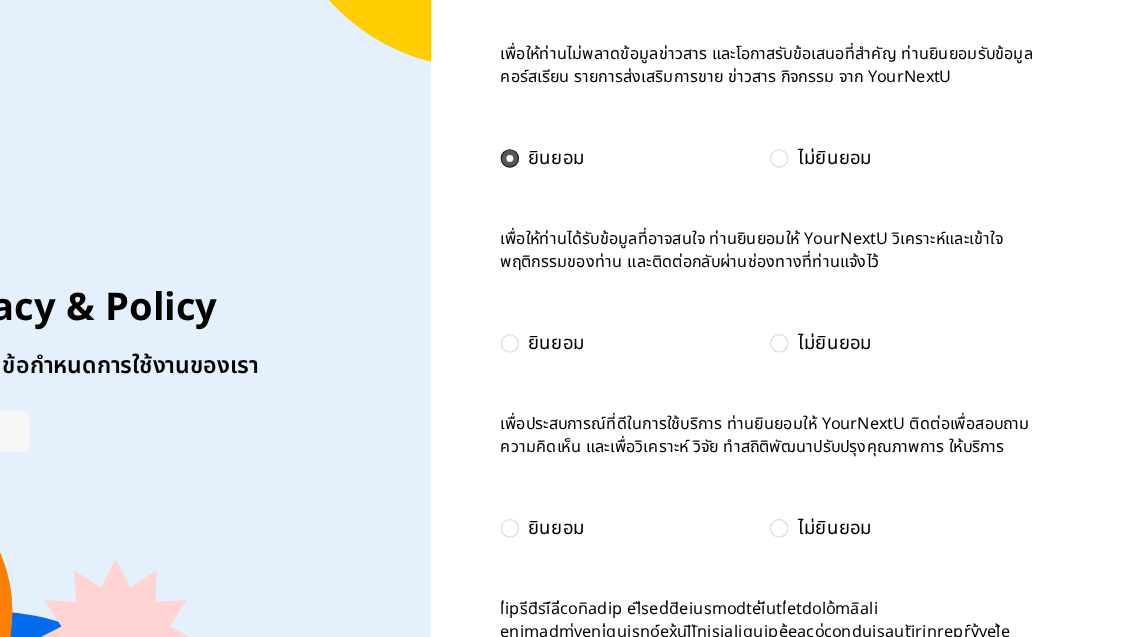 scroll, scrollTop: 18, scrollLeft: 0, axis: vertical 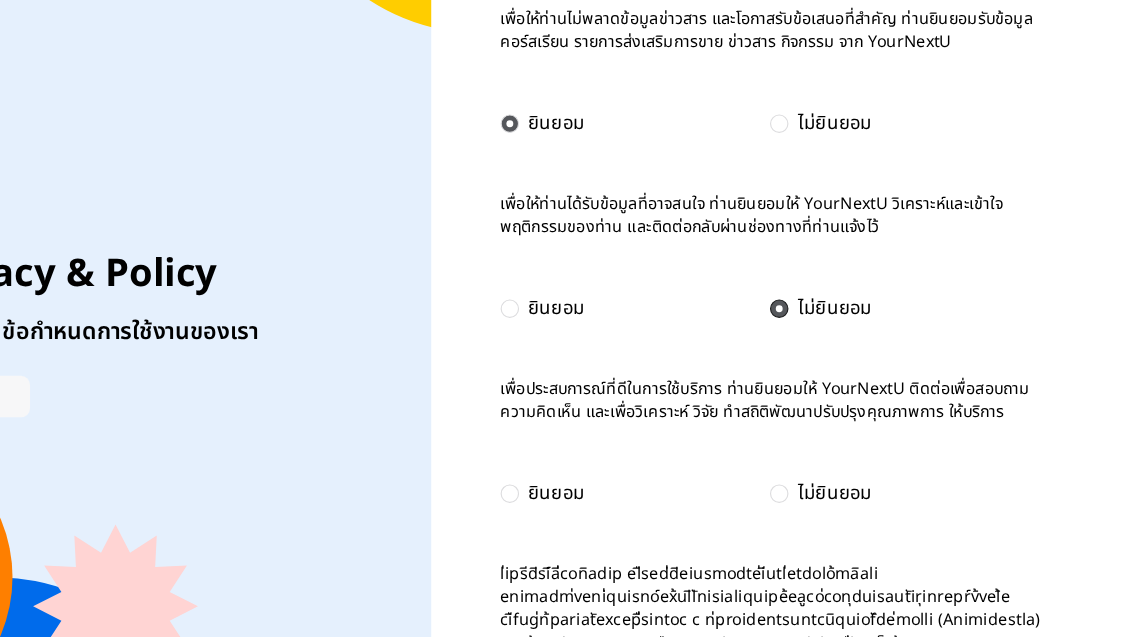 click on "ไม่ยินยอม" at bounding box center (863, 457) 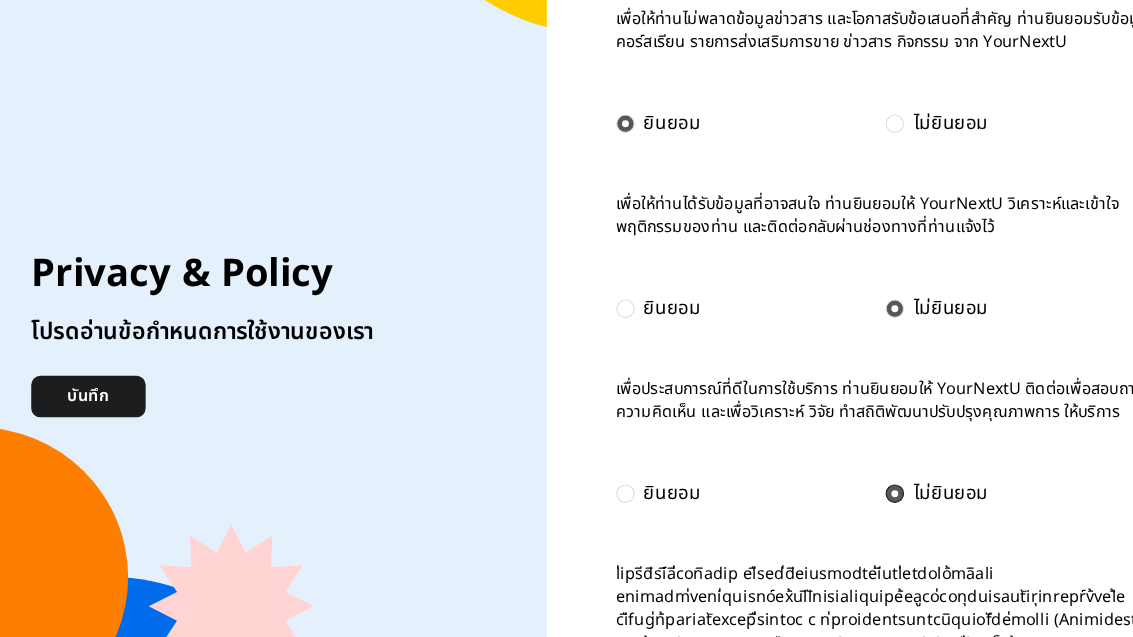 click on "บันทึก" at bounding box center (129, 373) 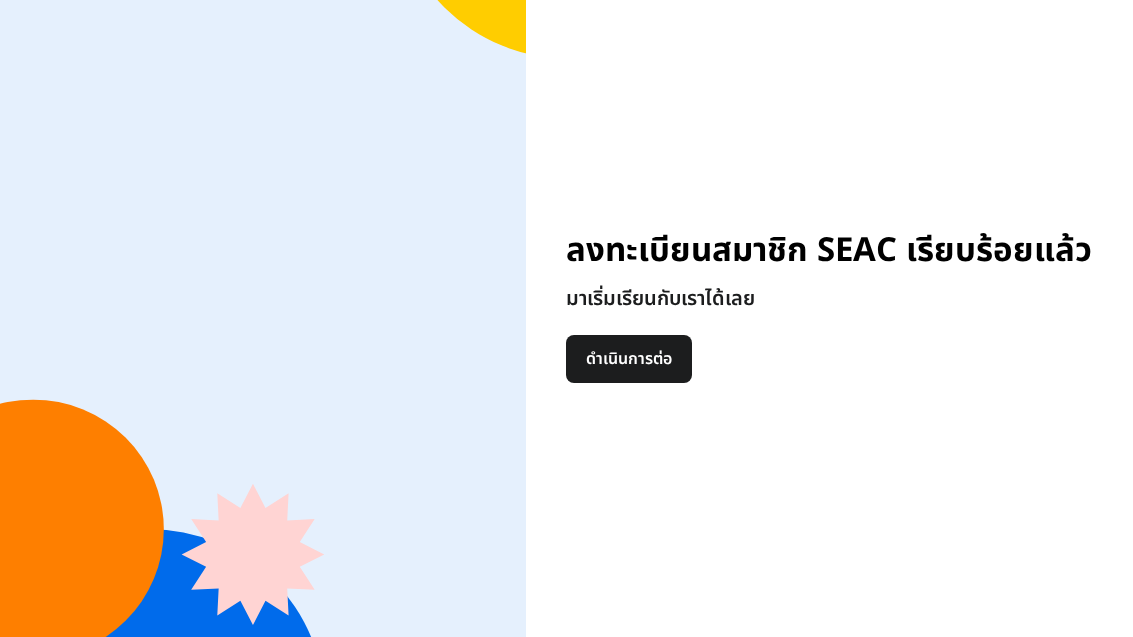 click on "ดำเนินการต่อ" at bounding box center (629, 359) 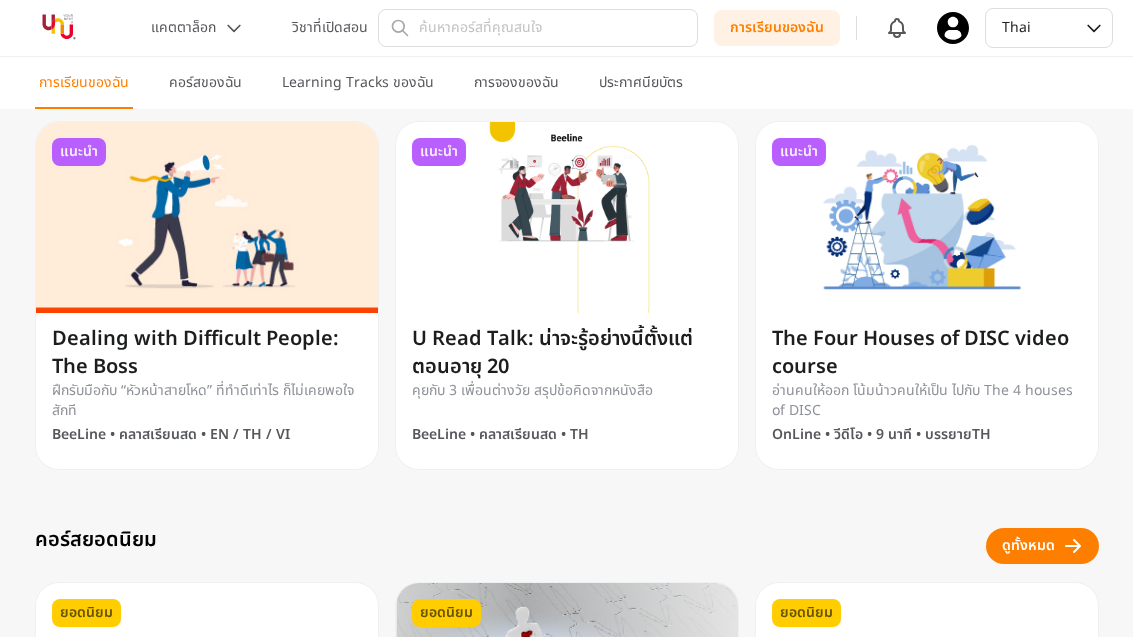 scroll, scrollTop: 797, scrollLeft: 0, axis: vertical 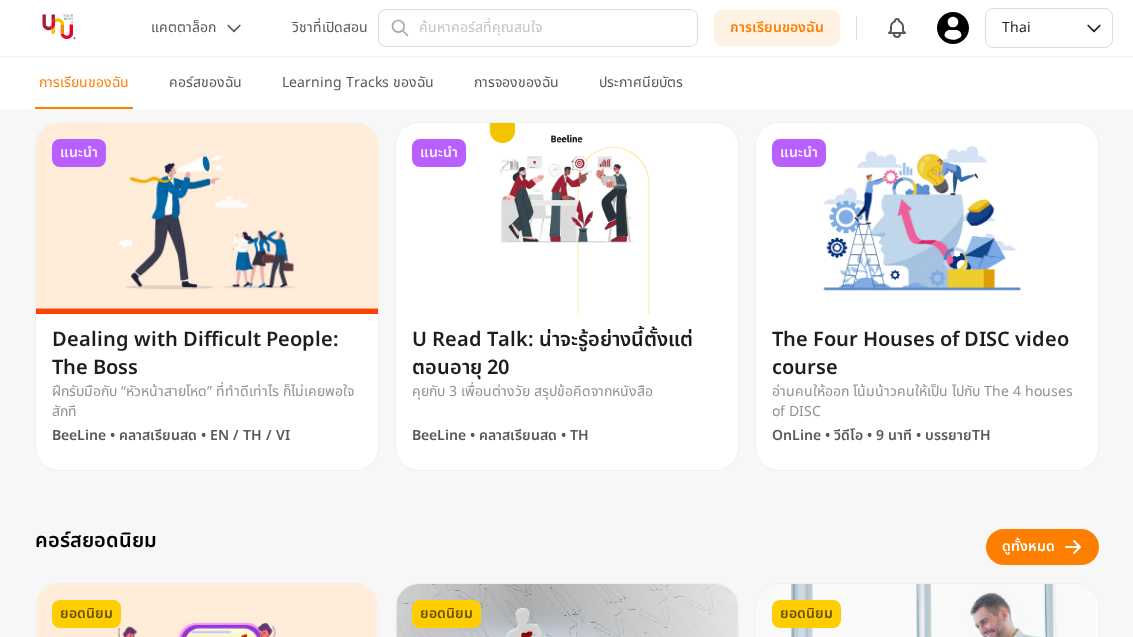 click on "ดูทั้งหมด" at bounding box center [1028, 547] 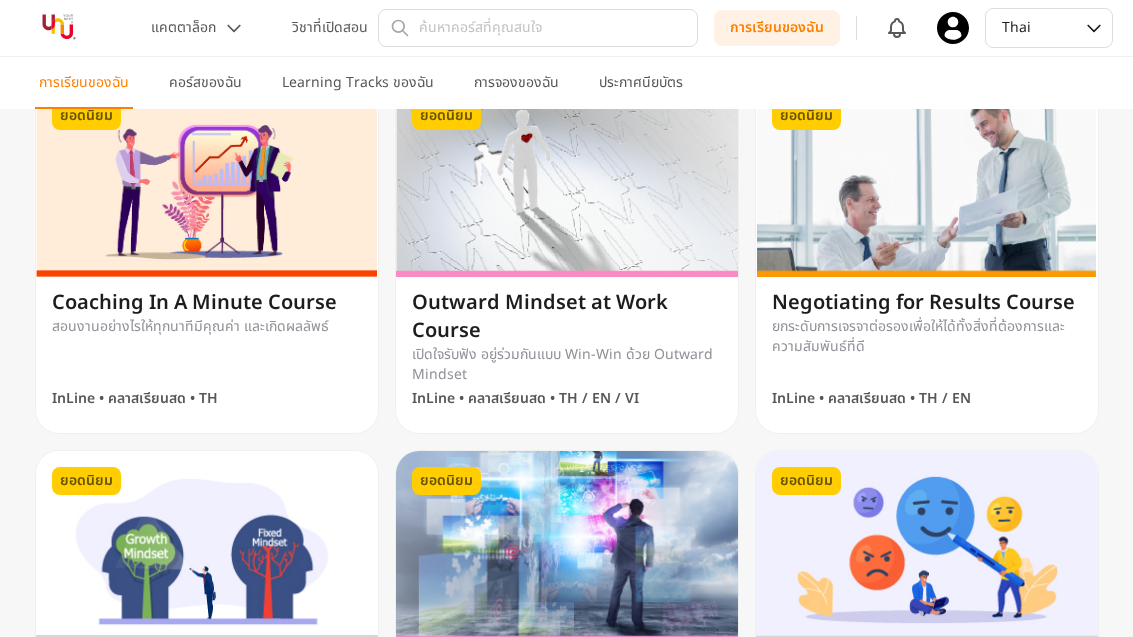 scroll, scrollTop: 0, scrollLeft: 0, axis: both 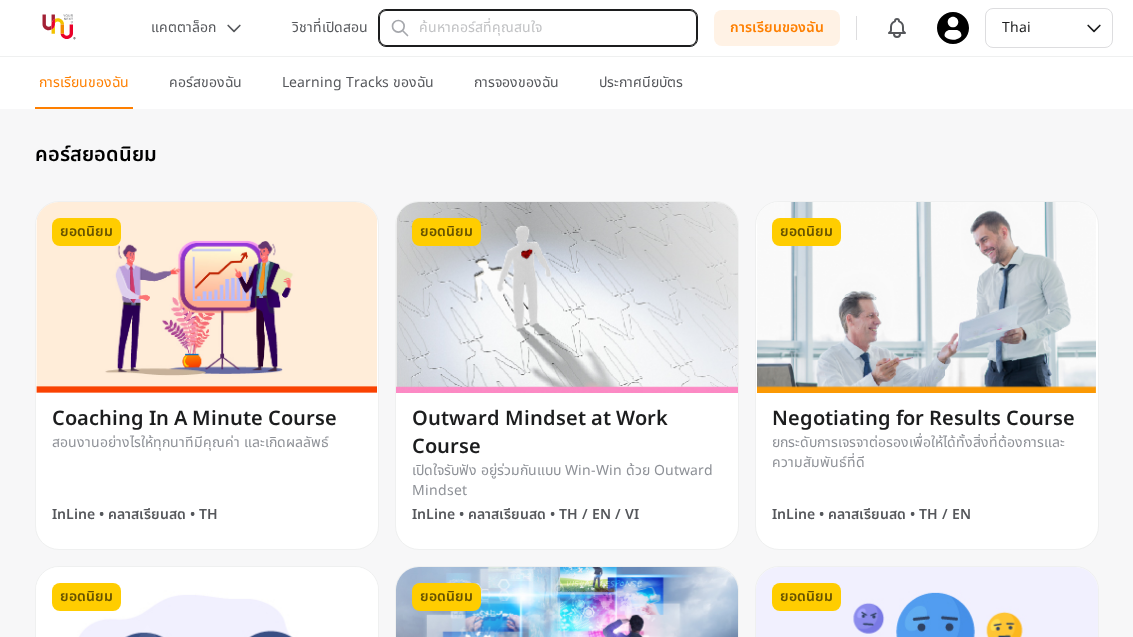 click at bounding box center (538, 28) 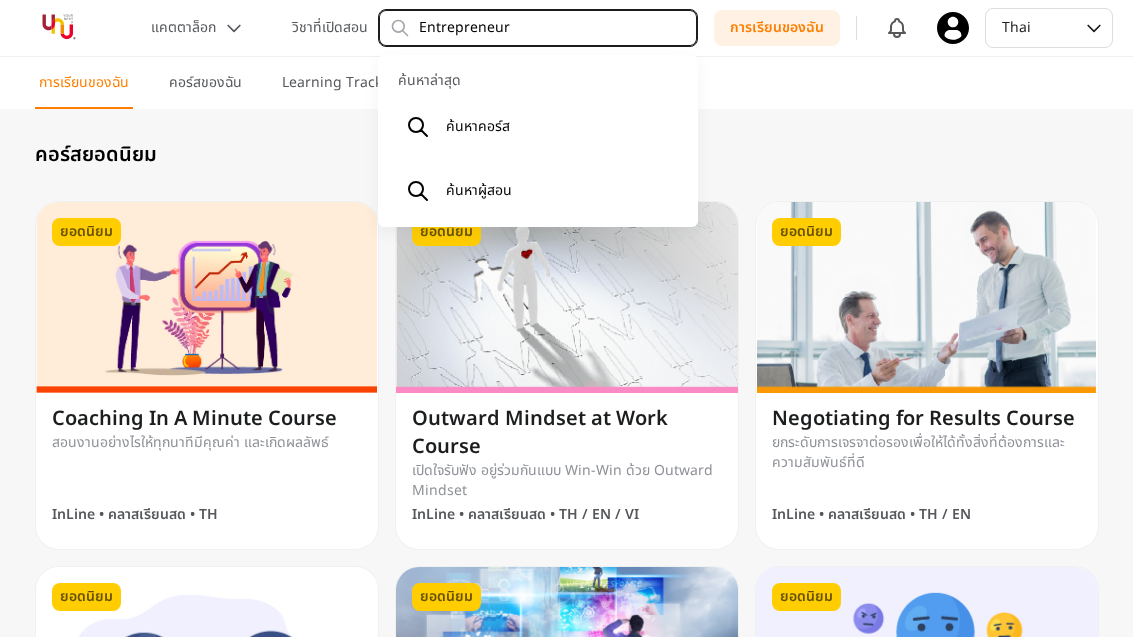 type on "Entrepreneur" 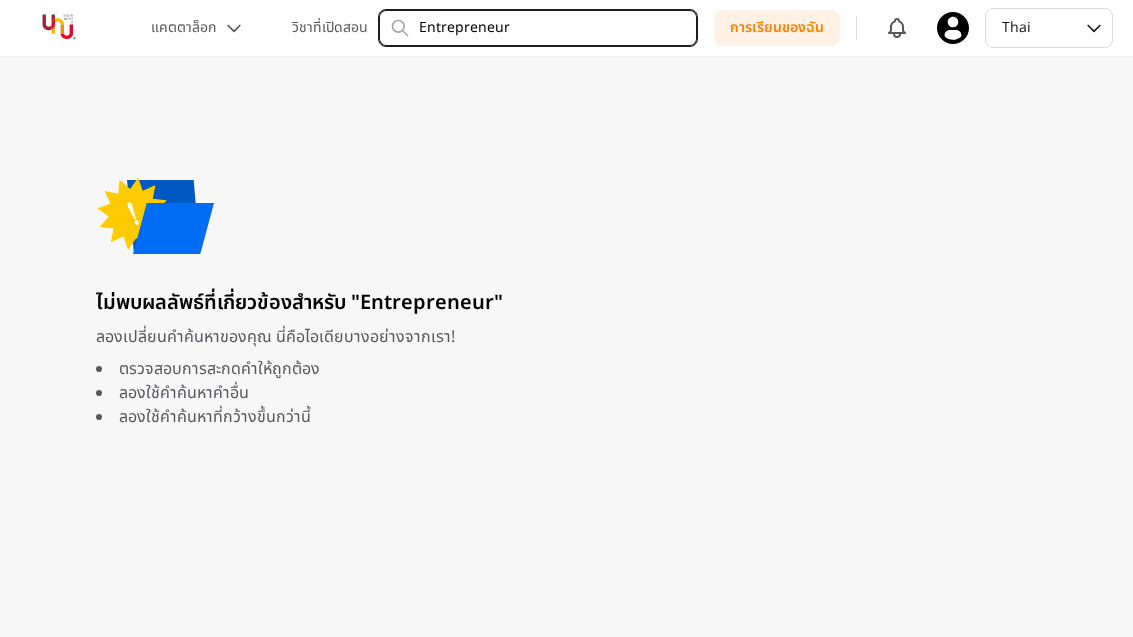 click on "Entrepreneur" at bounding box center (538, 28) 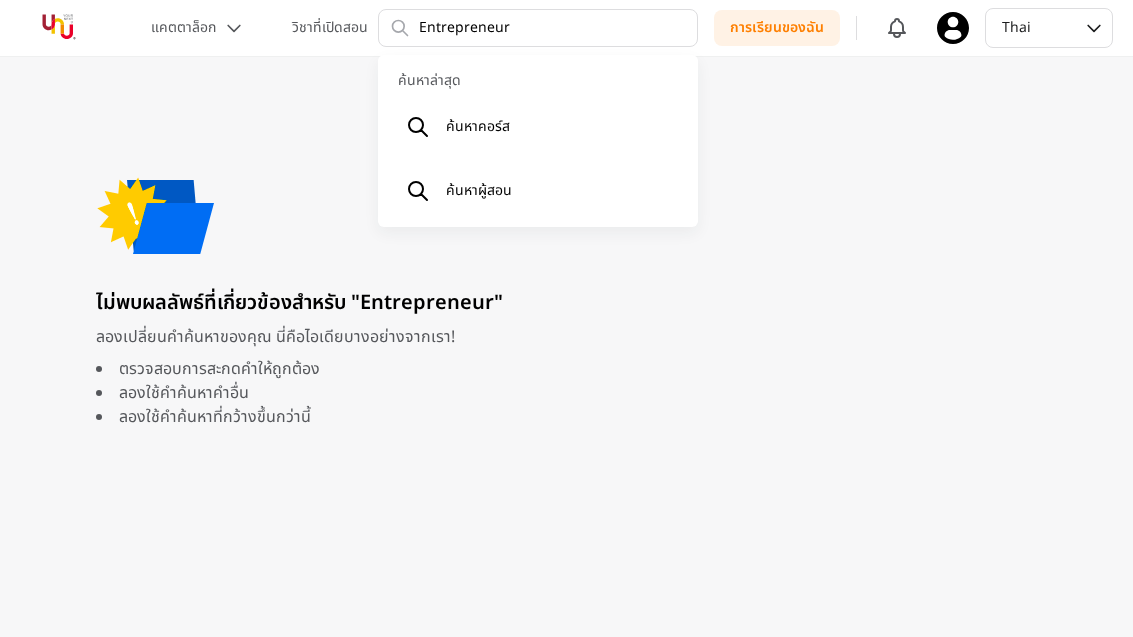 click on "ค้นหาคอร์ส" at bounding box center (478, 127) 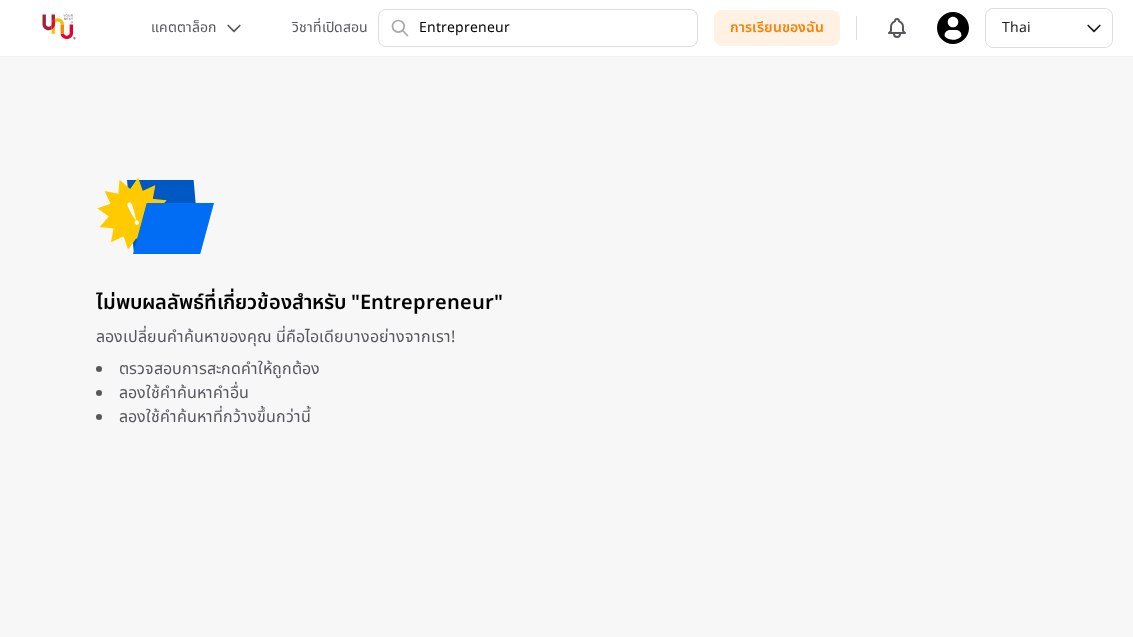 scroll, scrollTop: 0, scrollLeft: 0, axis: both 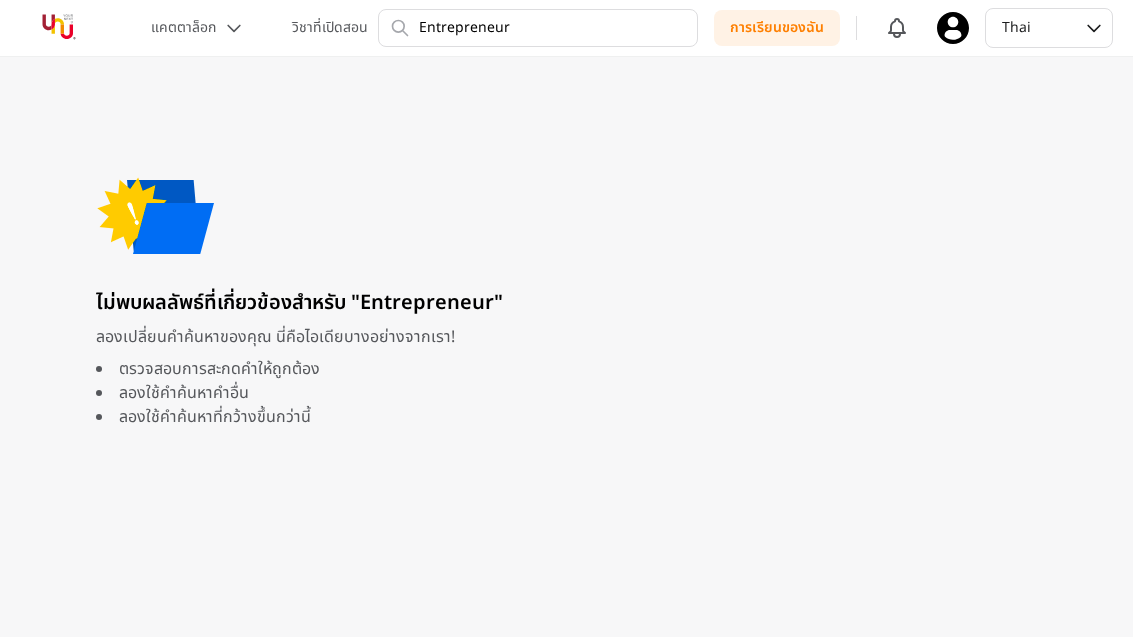 click on "แคตตาล็อก" at bounding box center (197, 28) 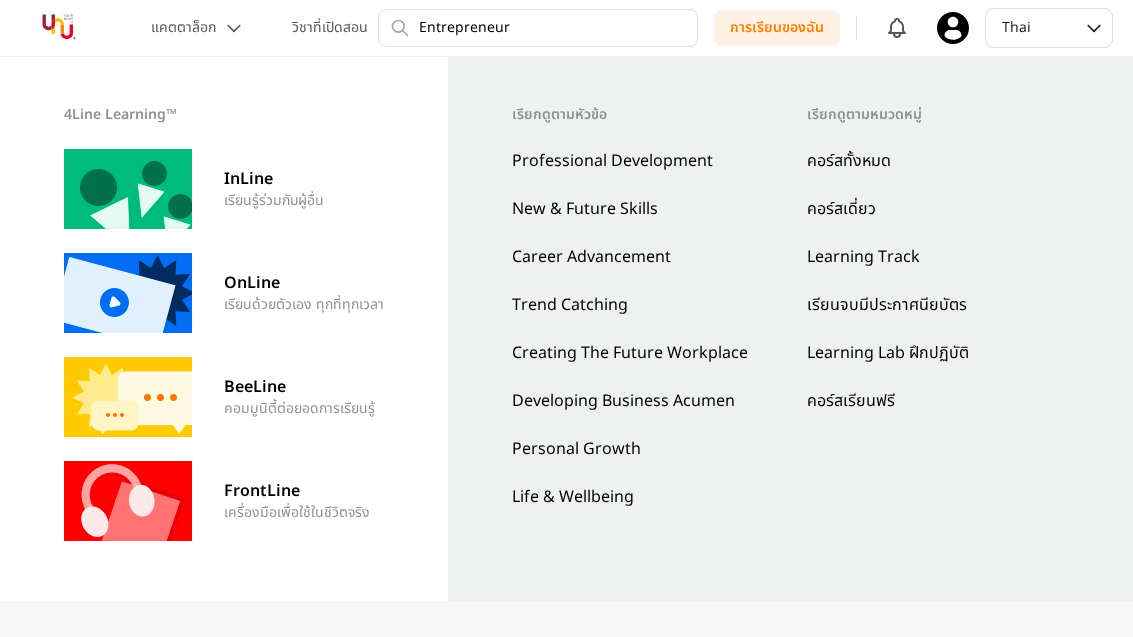 click on "คอร์สทั้งหมด" at bounding box center [938, 161] 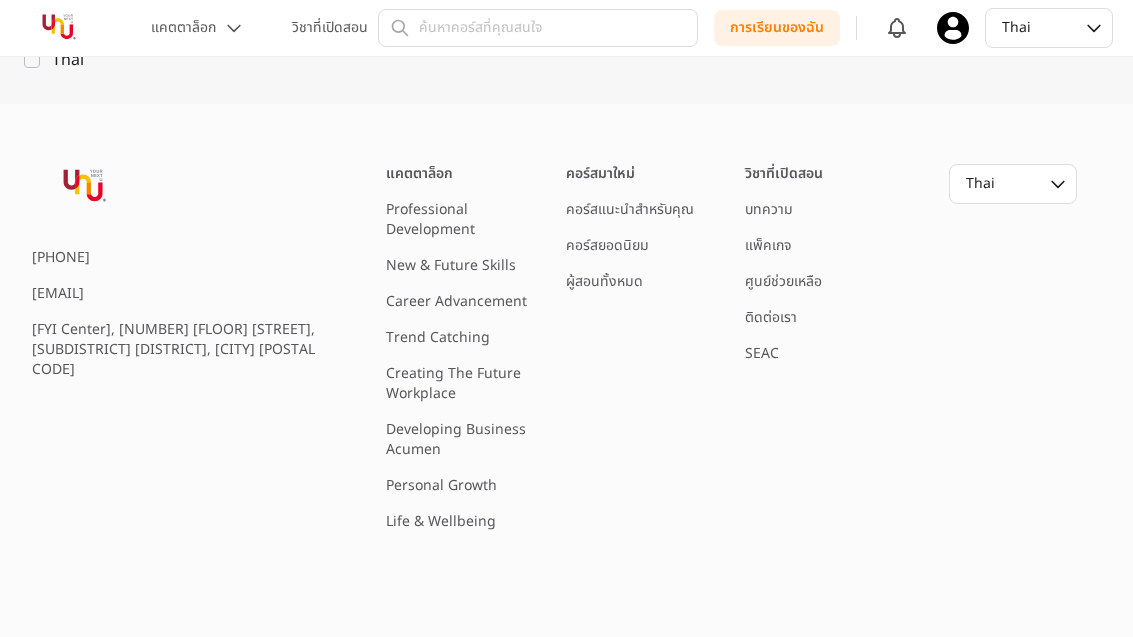scroll, scrollTop: 1761, scrollLeft: 0, axis: vertical 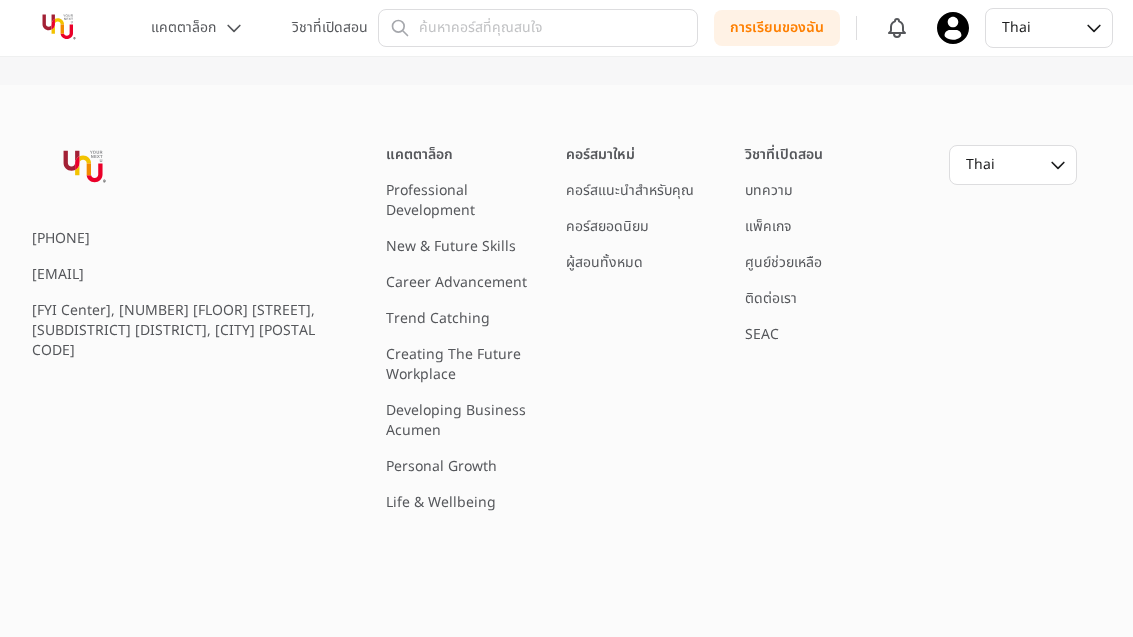 click on "คอร์สแนะนำสำหรับคุณ" at bounding box center [630, 190] 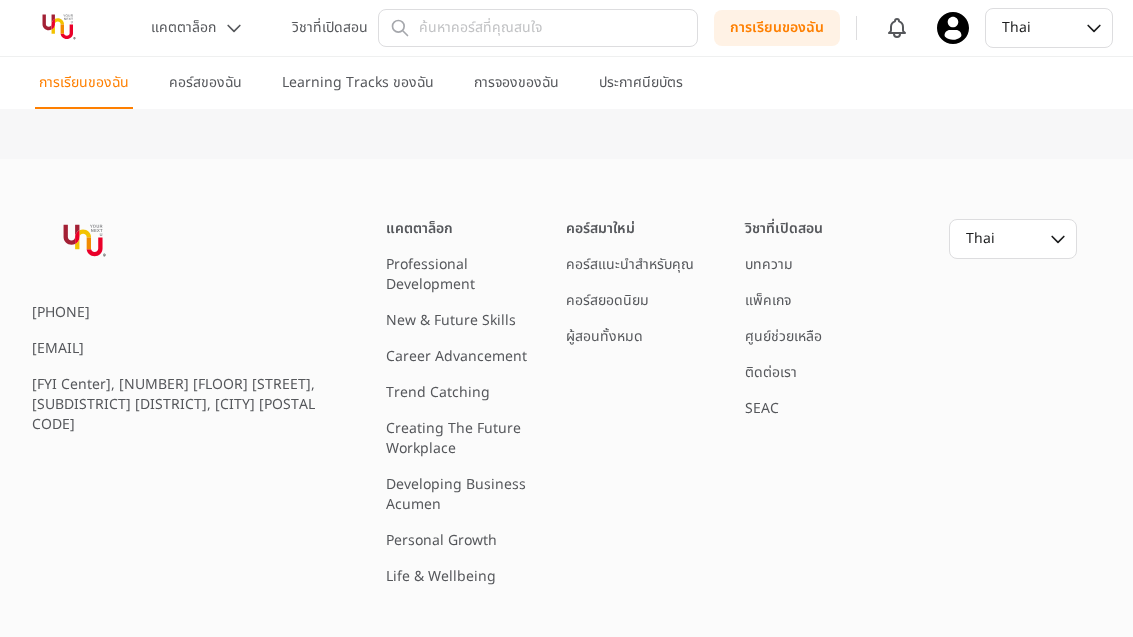 scroll, scrollTop: 1549, scrollLeft: 0, axis: vertical 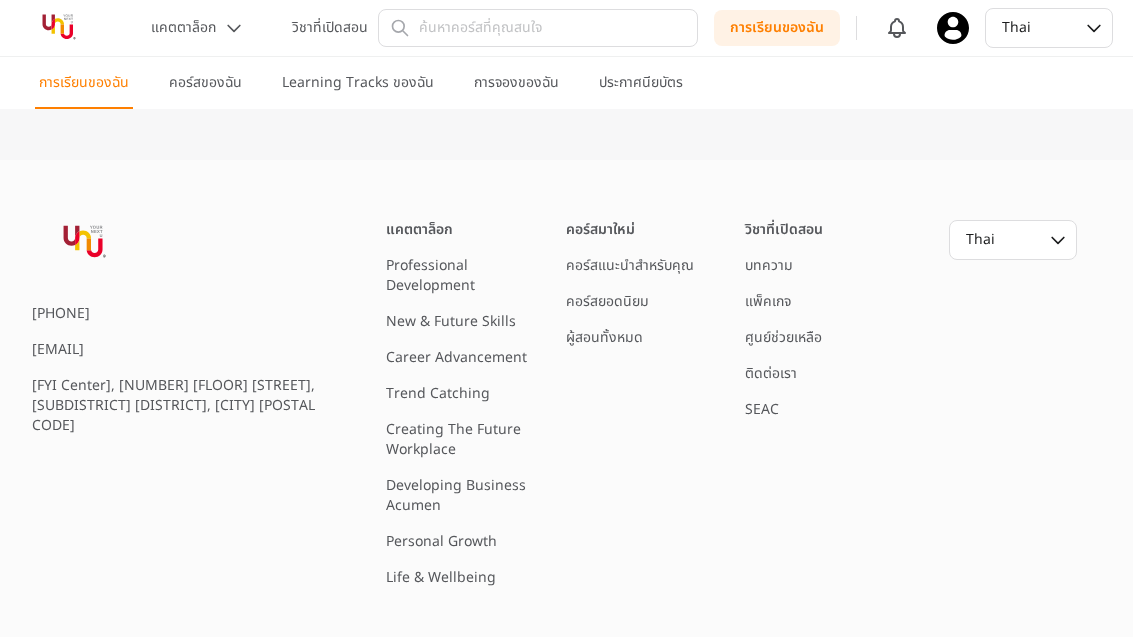 click on "Developing Business Acumen" at bounding box center (456, 495) 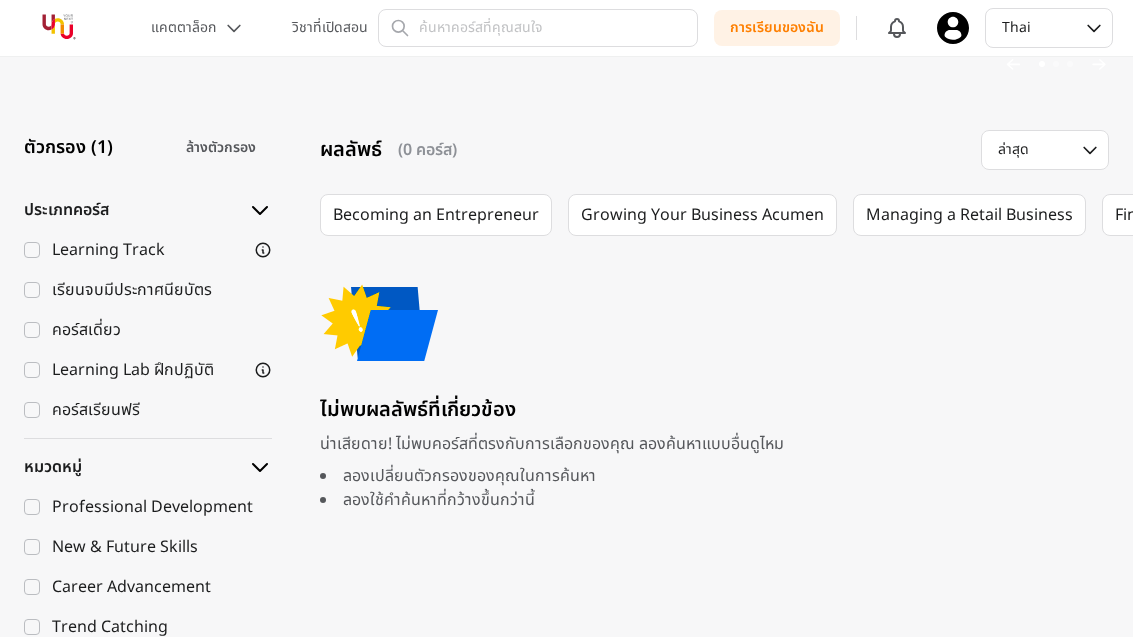 scroll, scrollTop: 367, scrollLeft: 0, axis: vertical 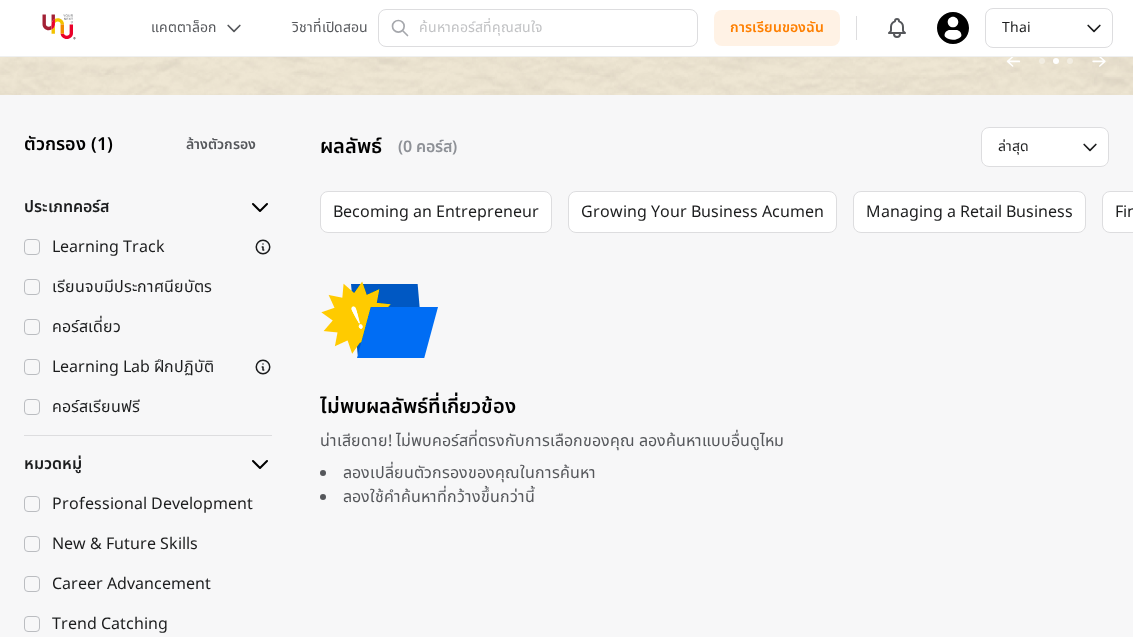 click on "Becoming an Entrepreneur" at bounding box center (436, 212) 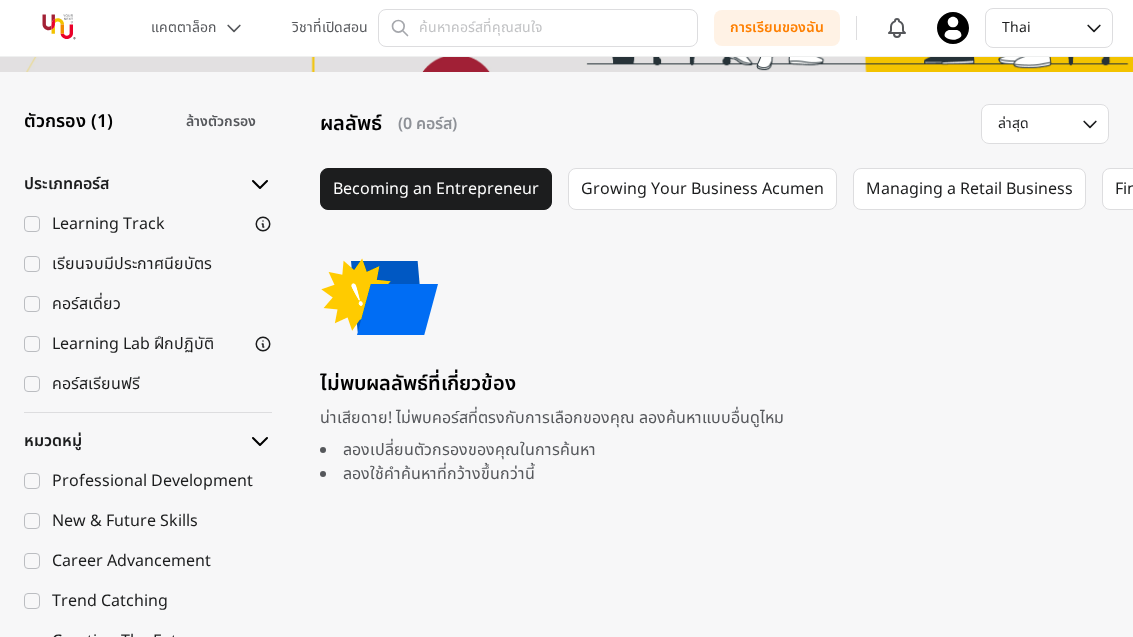scroll, scrollTop: 380, scrollLeft: 0, axis: vertical 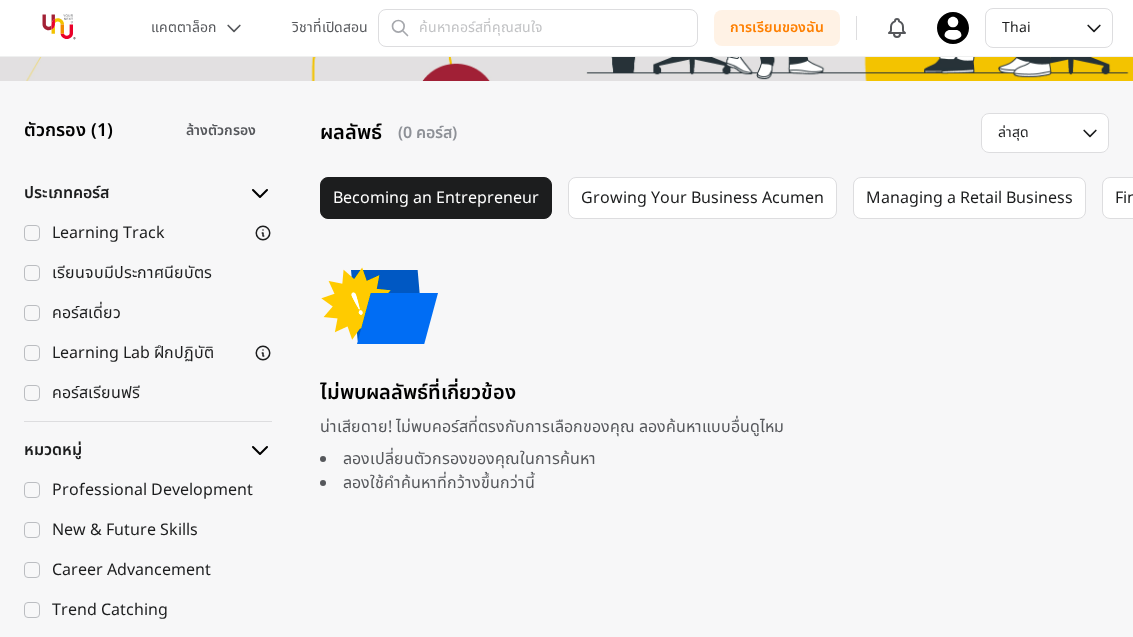 click on "Growing Your Business Acumen" at bounding box center (702, 199) 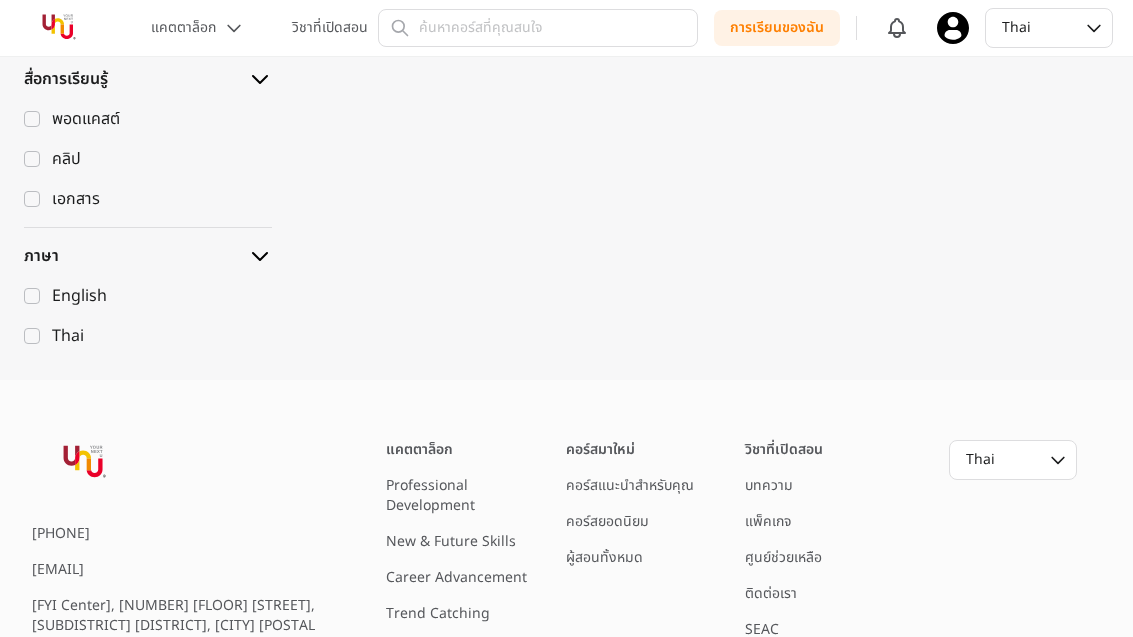 scroll, scrollTop: 1465, scrollLeft: 0, axis: vertical 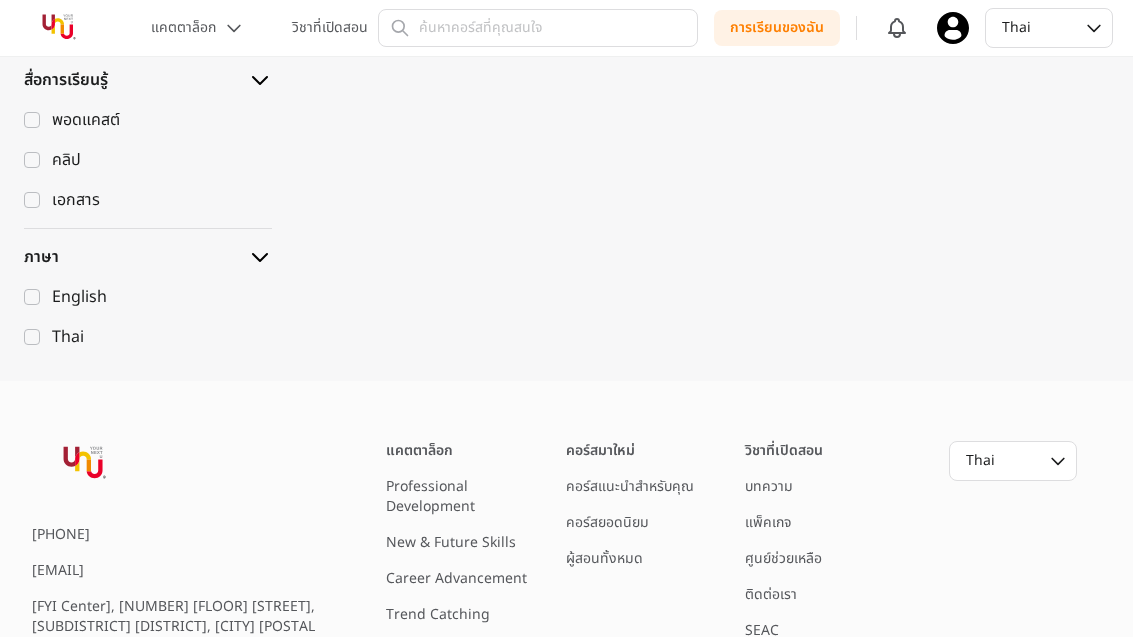 click on "คอร์สยอดนิยม" at bounding box center (607, 522) 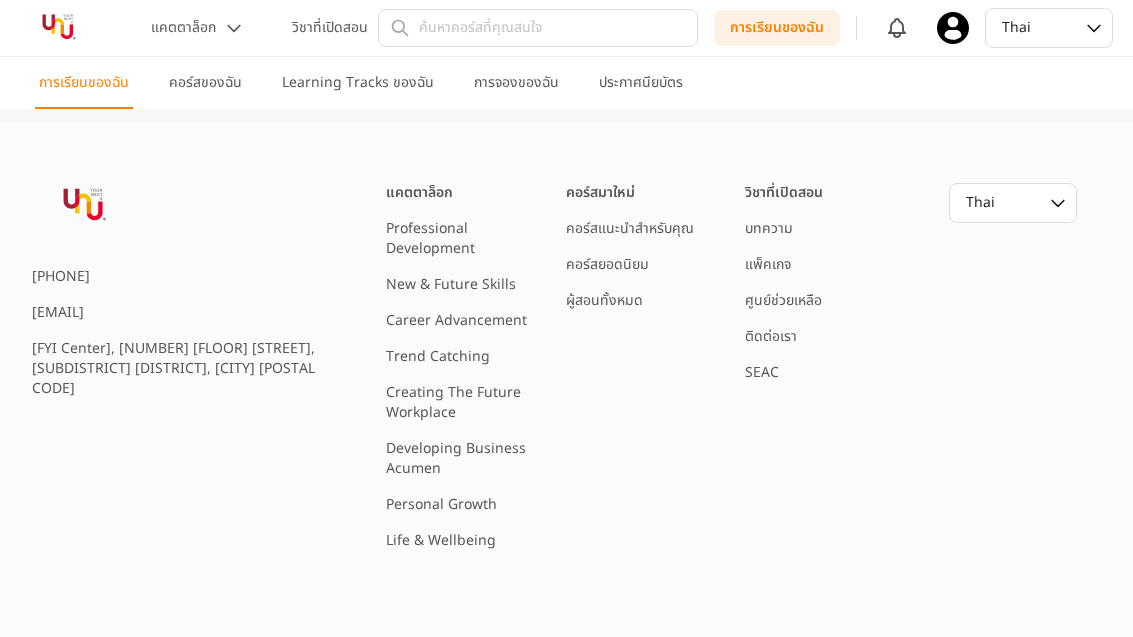 scroll, scrollTop: 3065, scrollLeft: 0, axis: vertical 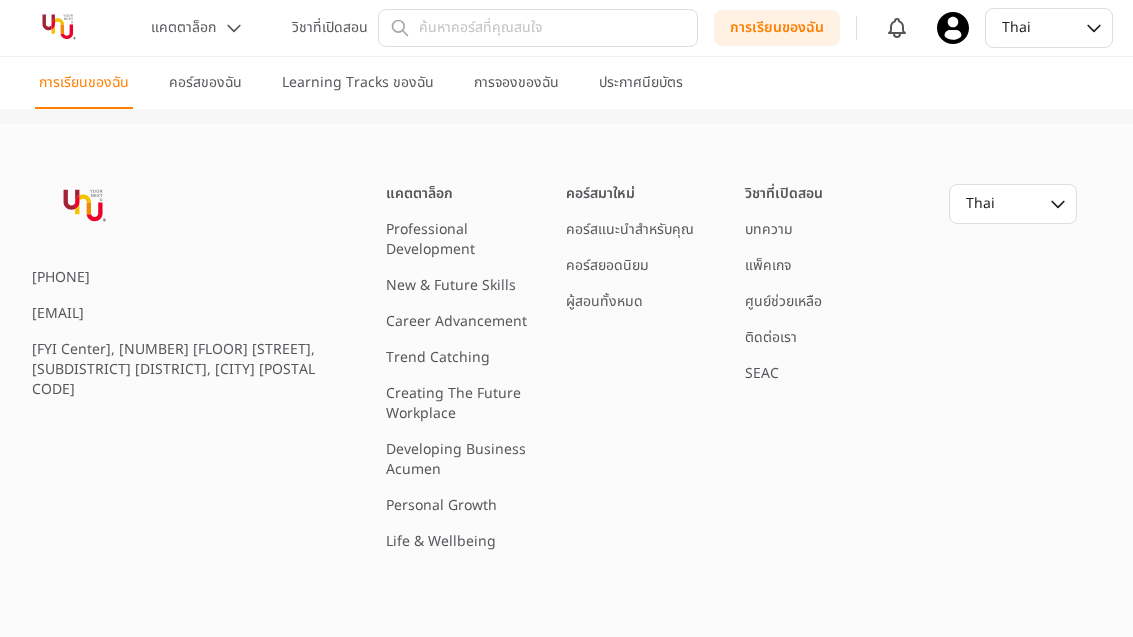 click on "Personal Growth" at bounding box center (441, 505) 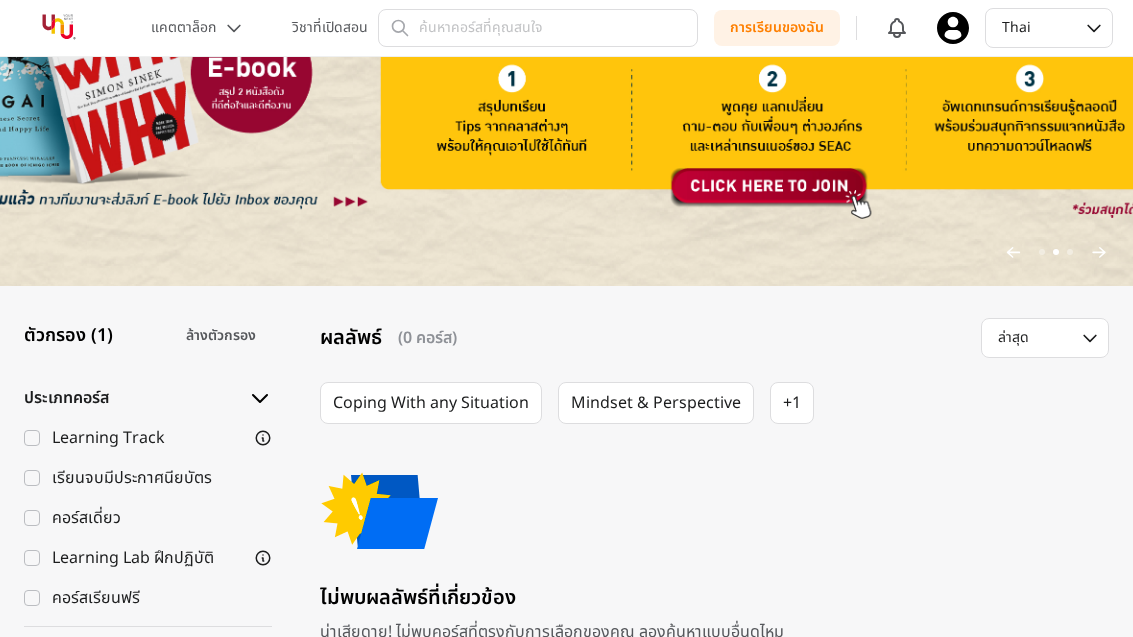 scroll, scrollTop: 174, scrollLeft: 0, axis: vertical 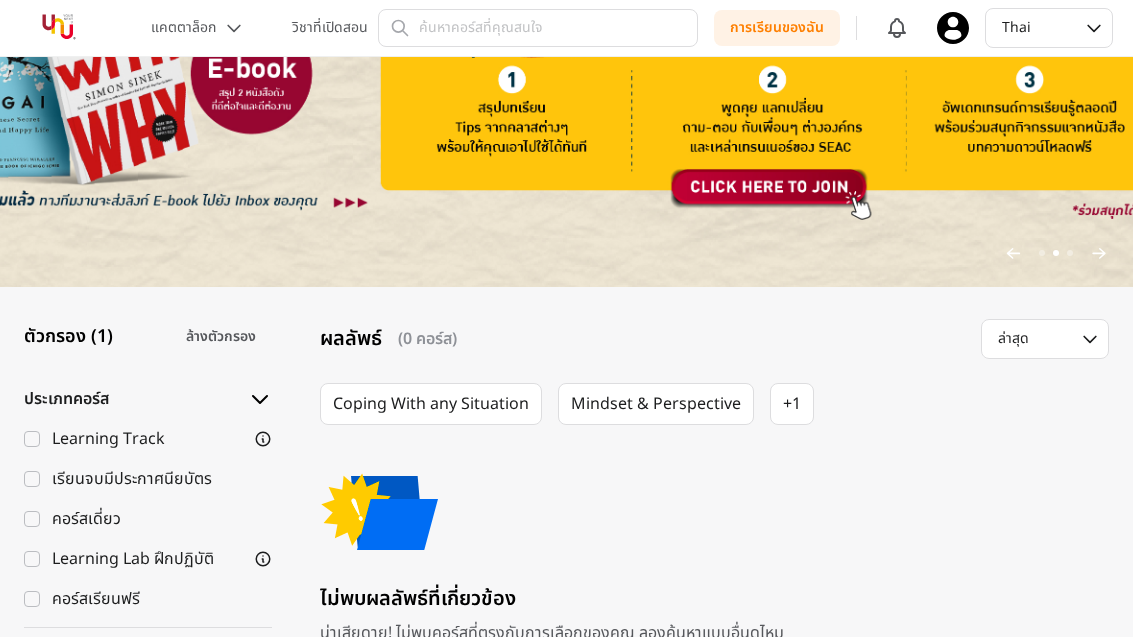 click on "ตัวกรอง (1)" at bounding box center (68, 338) 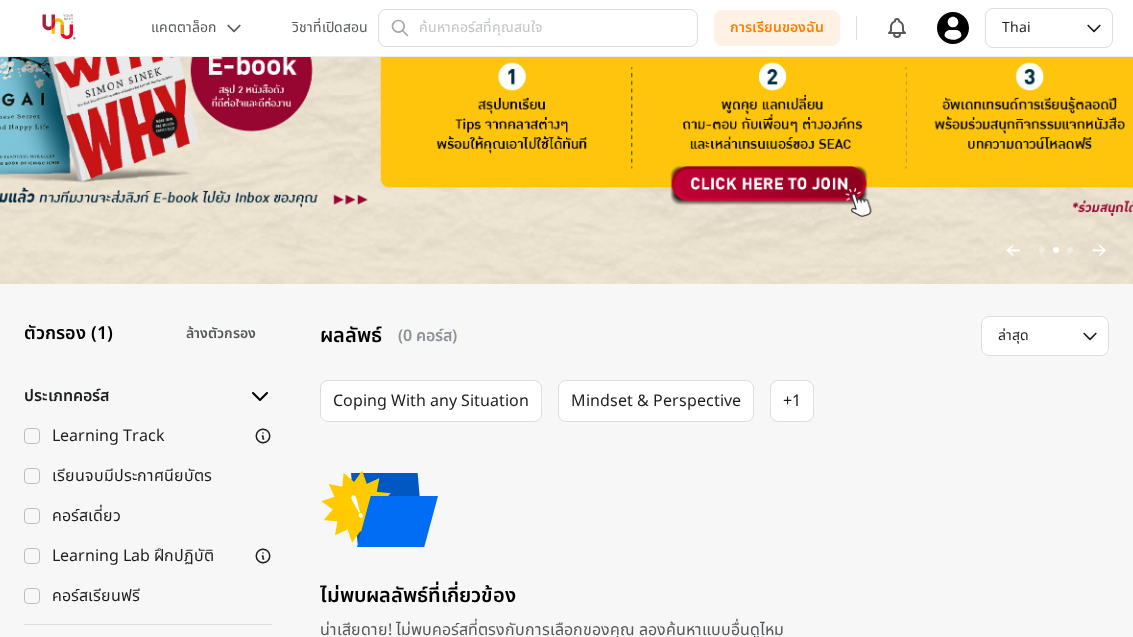 scroll, scrollTop: 175, scrollLeft: 0, axis: vertical 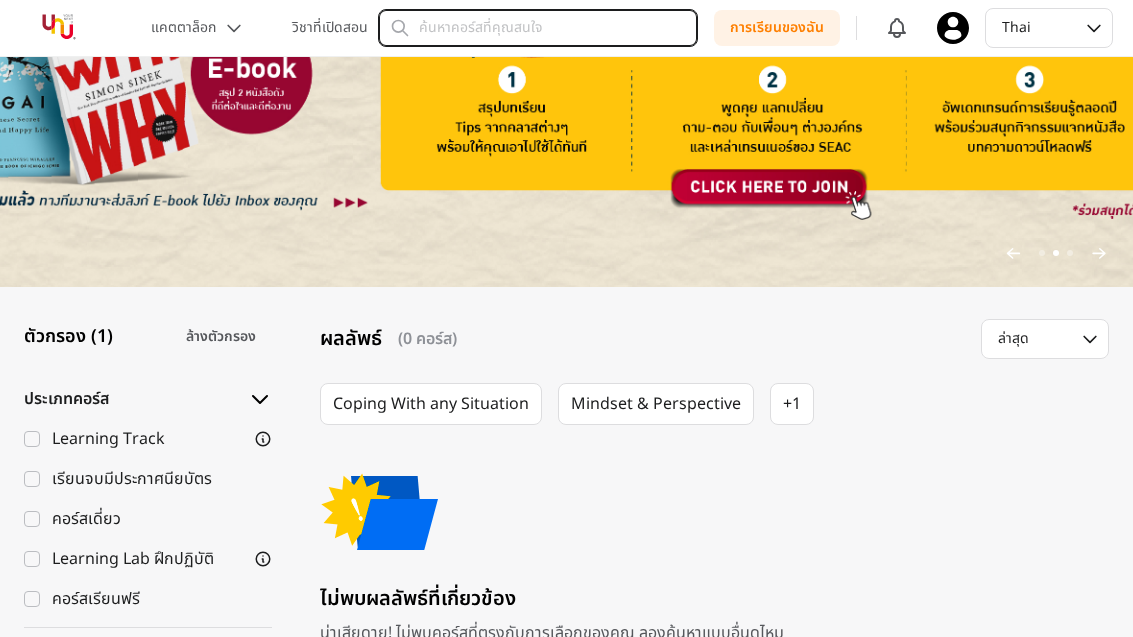 click at bounding box center (538, 28) 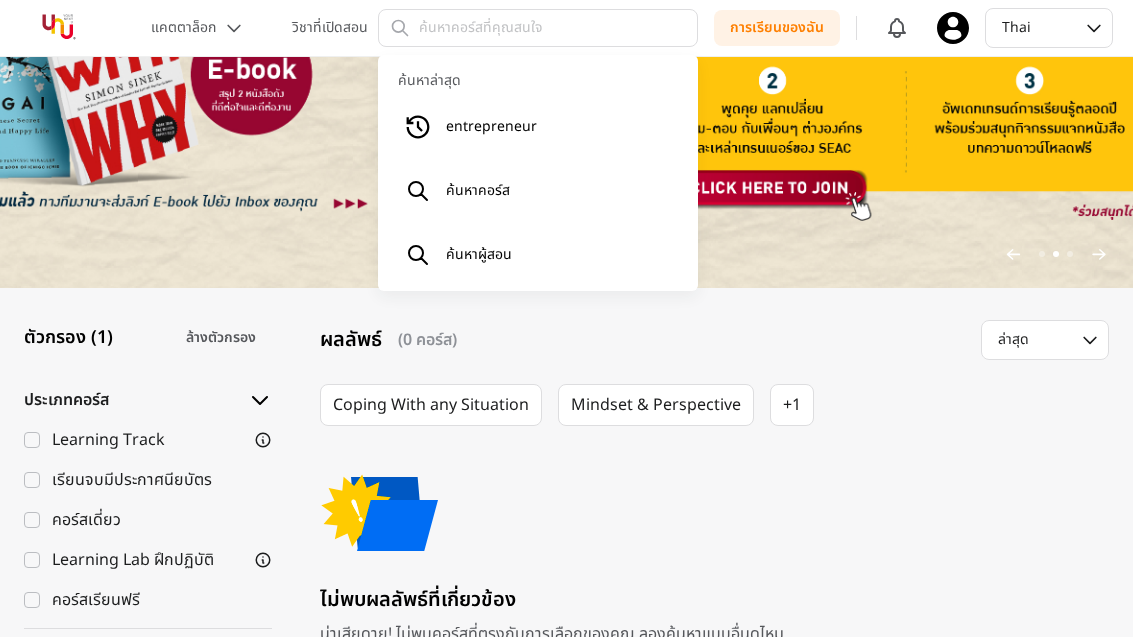 click on "entrepreneur" at bounding box center [538, 127] 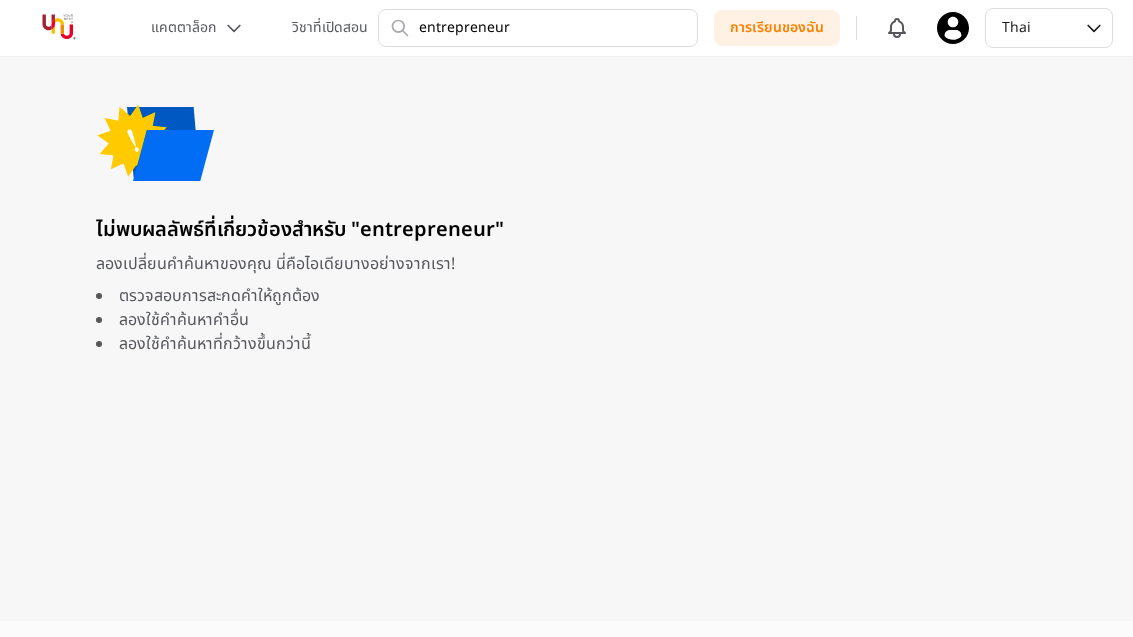 scroll, scrollTop: 0, scrollLeft: 0, axis: both 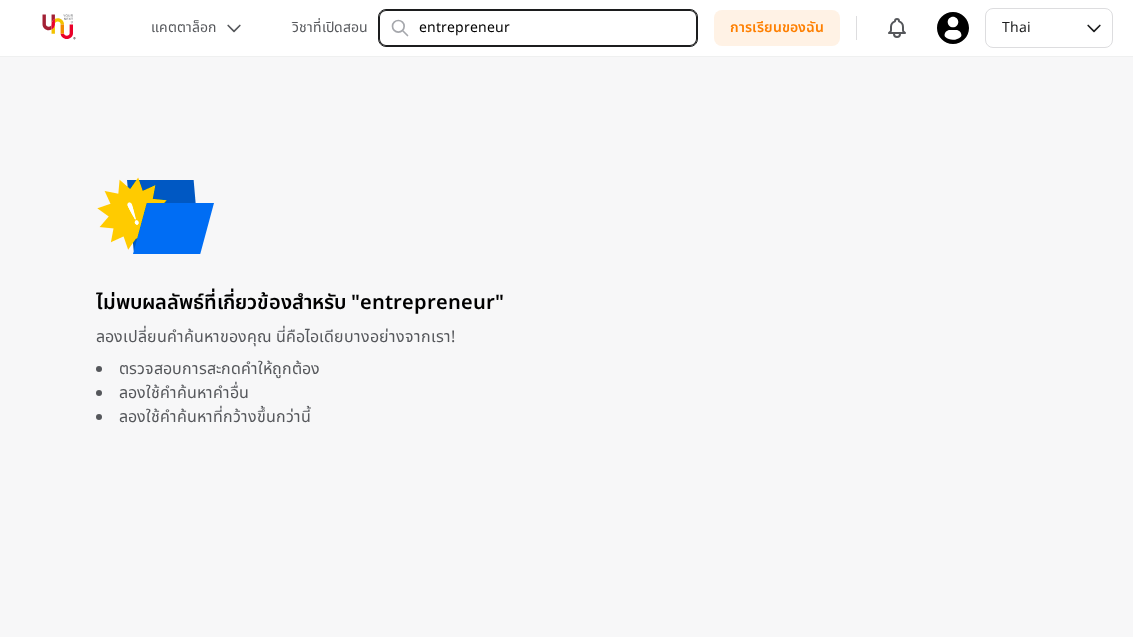 click on "entrepreneur" at bounding box center (538, 28) 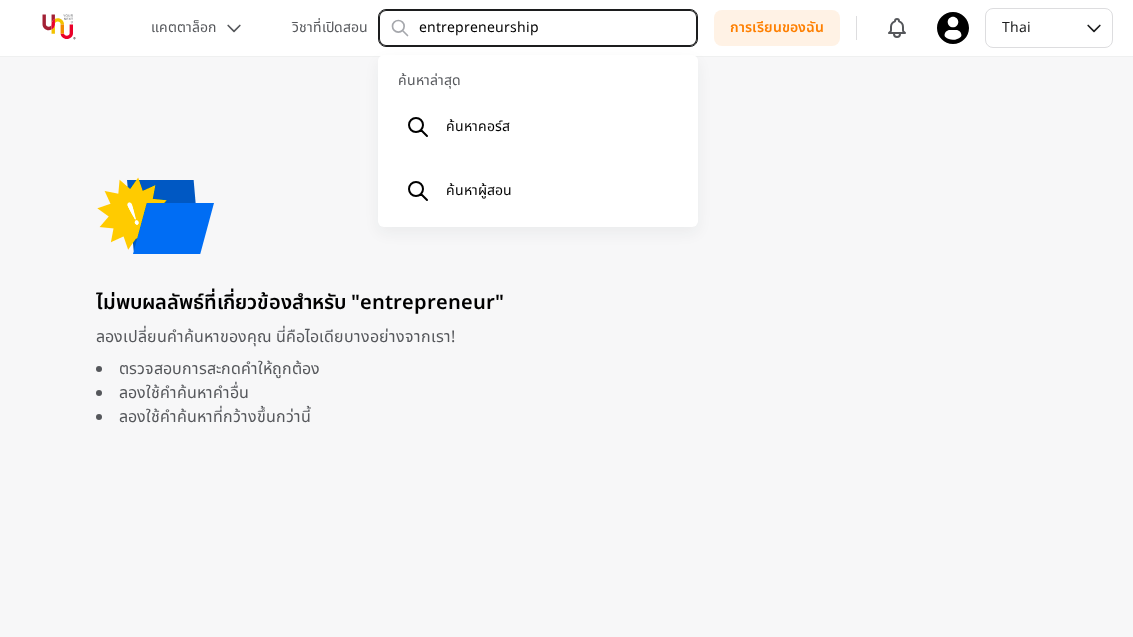 type on "entrepreneurship" 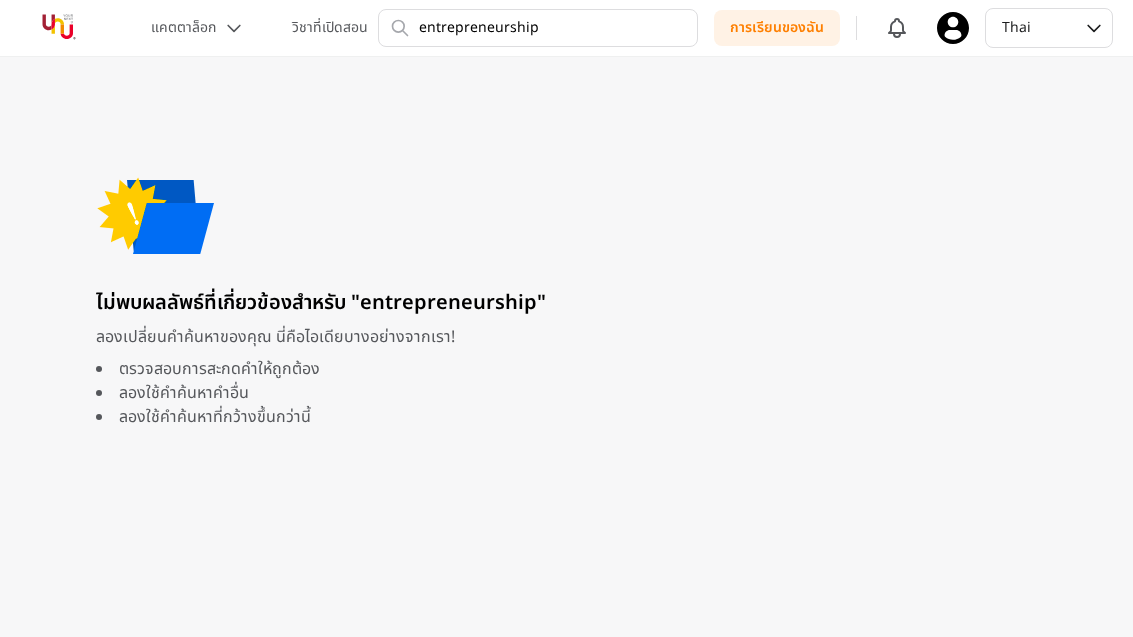 scroll, scrollTop: 0, scrollLeft: 0, axis: both 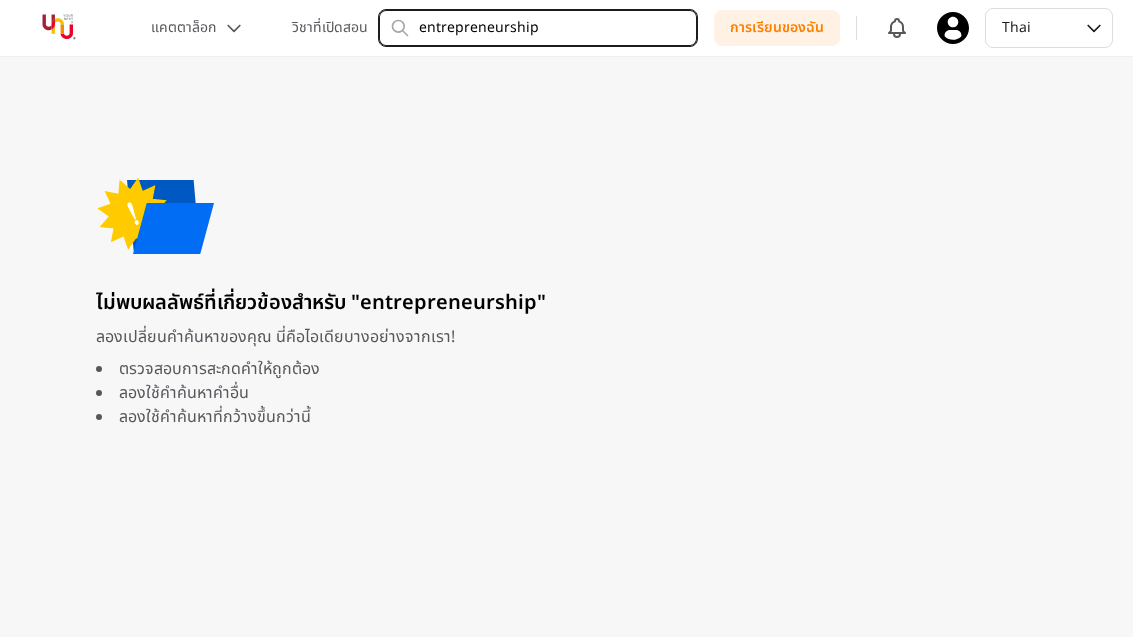 click on "entrepreneurship" at bounding box center (538, 28) 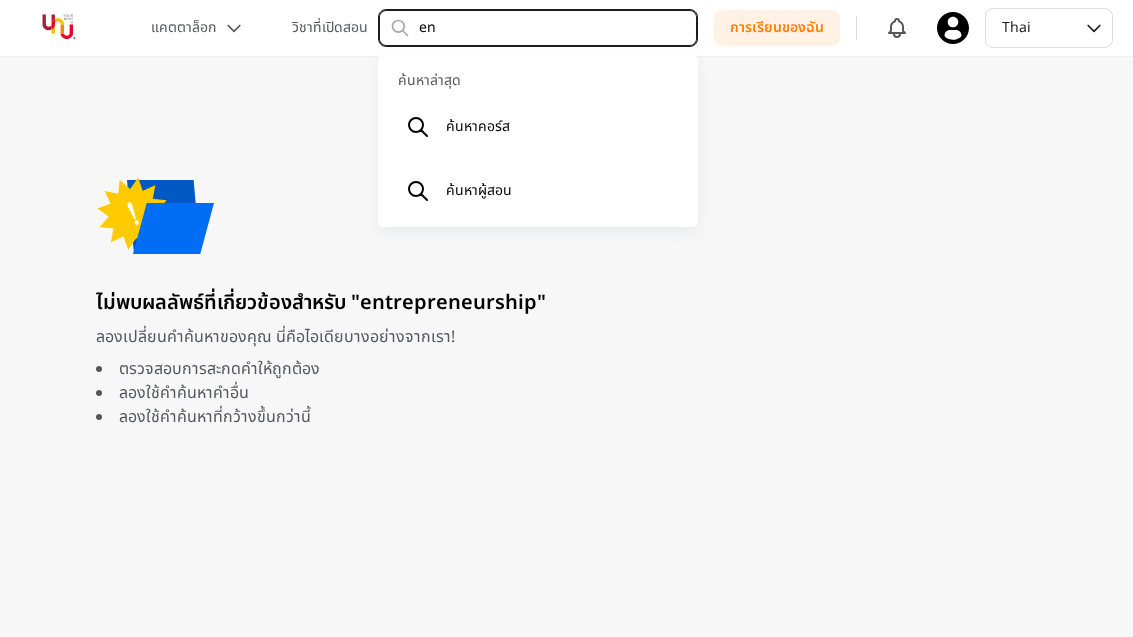 type on "e" 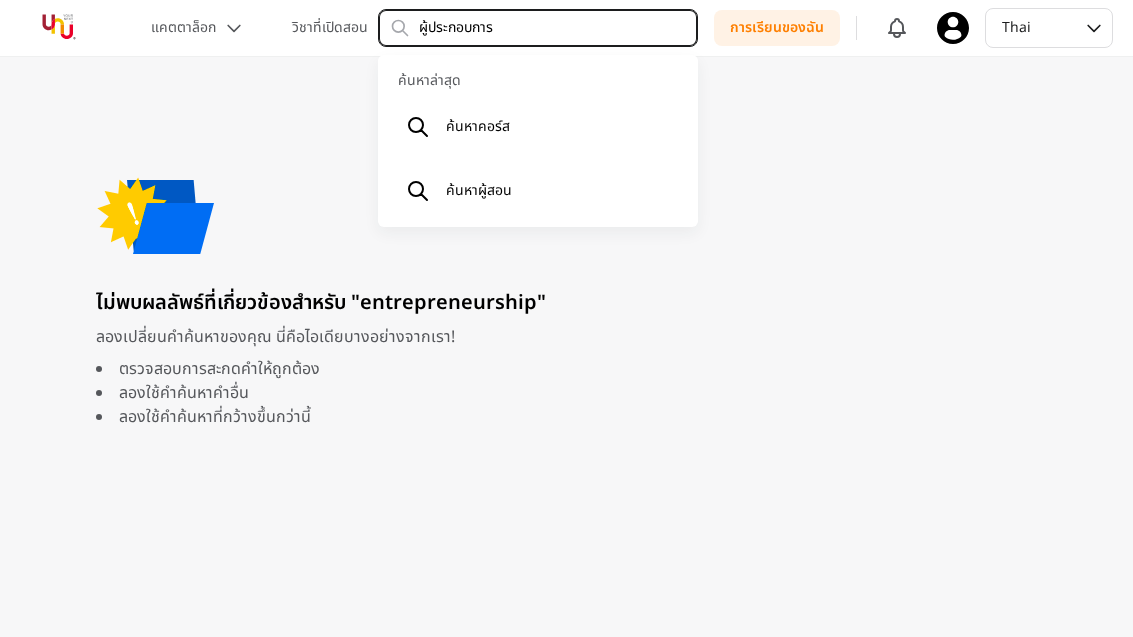 type on "ผู้ประกอบการ" 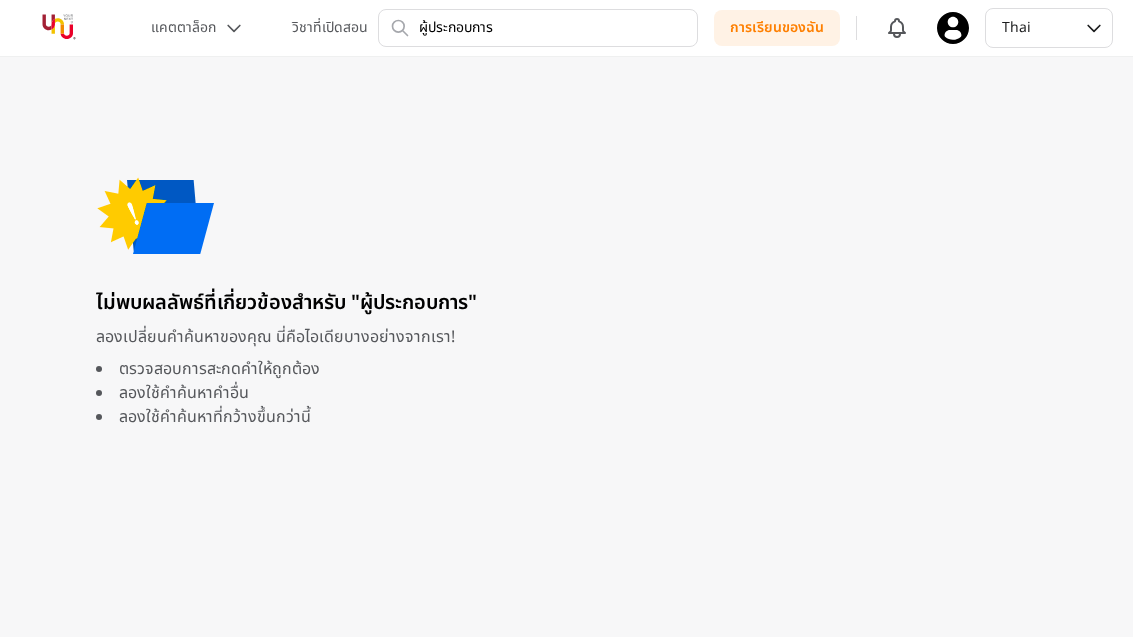 scroll, scrollTop: 0, scrollLeft: 0, axis: both 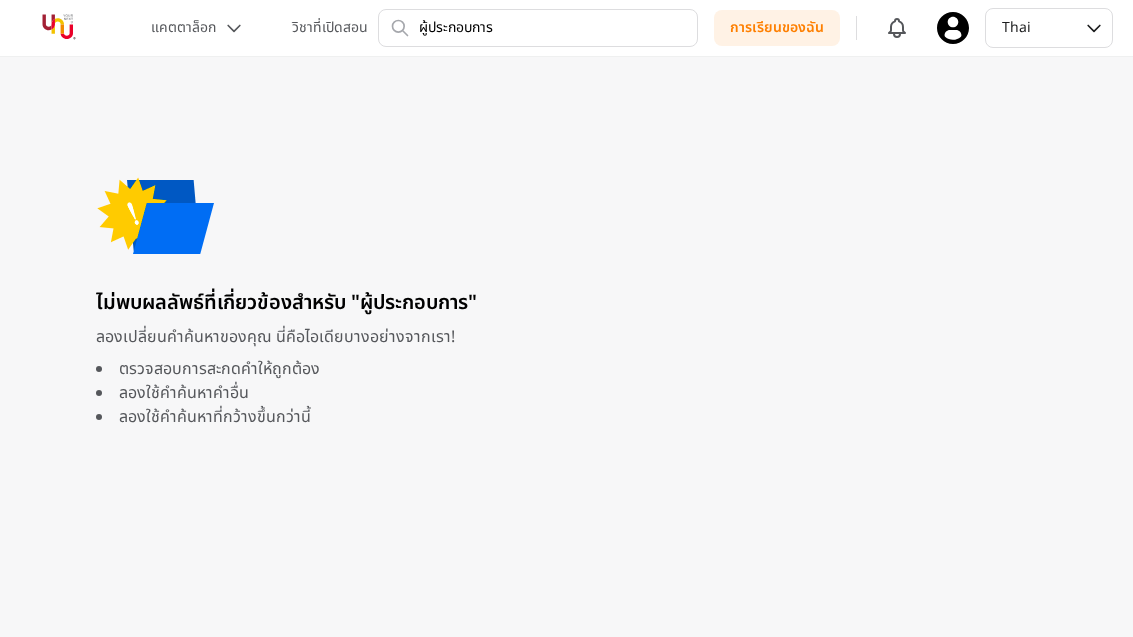 click on "ไม่พบผลลัพธ์ที่เกี่ยวข้องสำหรับ "ผู้ประกอบการ" ลองเปลี่ยนคำค้นหาของคุณ นี่คือไอเดียบางอย่างจากเรา! ตรวจสอบการสะกดคำให้ถูกต้อง ลองใช้คำค้นหาคำอื่น ลองใช้คำค้นหาที่กว้างขึ้นกว่านี้" at bounding box center (566, 291) 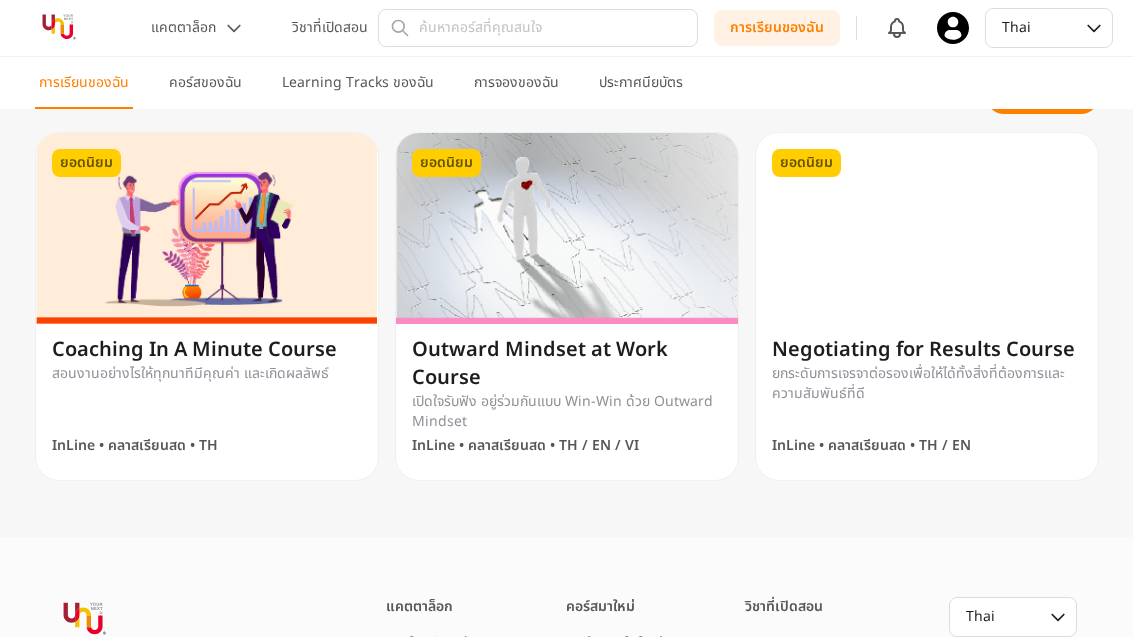 scroll, scrollTop: 1226, scrollLeft: 0, axis: vertical 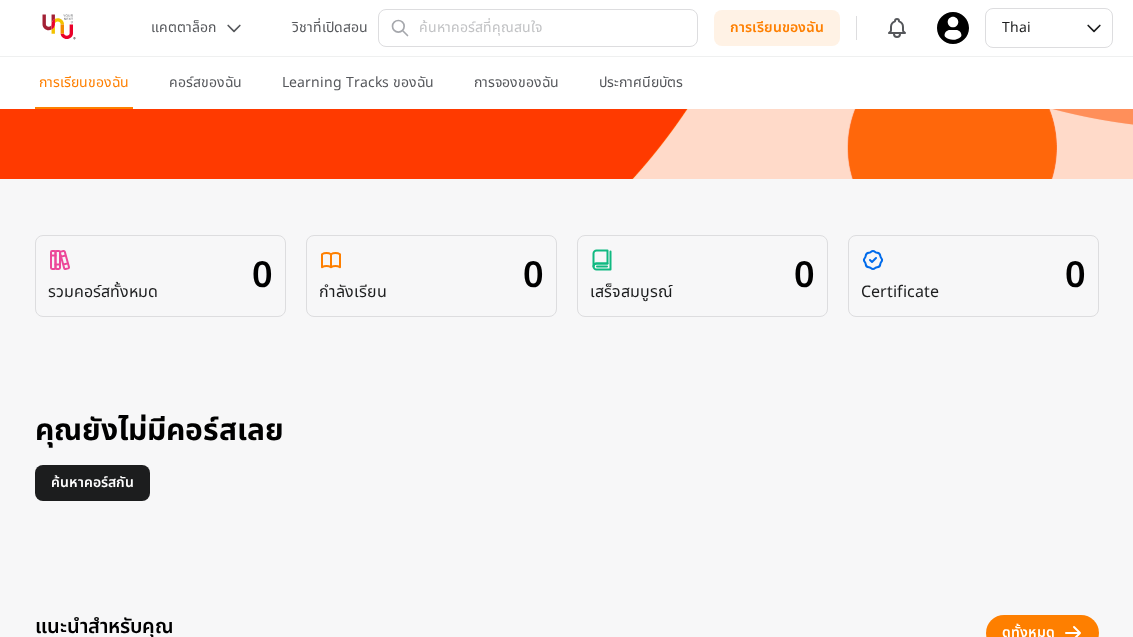 click on "ค้นหาคอร์สกัน" at bounding box center [92, 483] 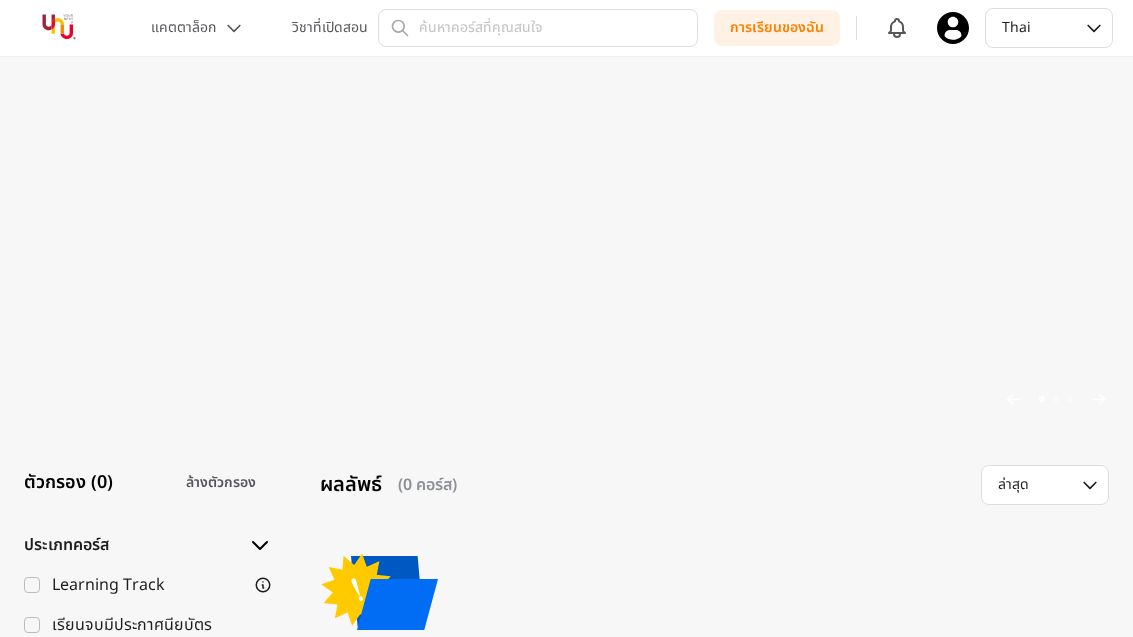 scroll, scrollTop: 0, scrollLeft: 0, axis: both 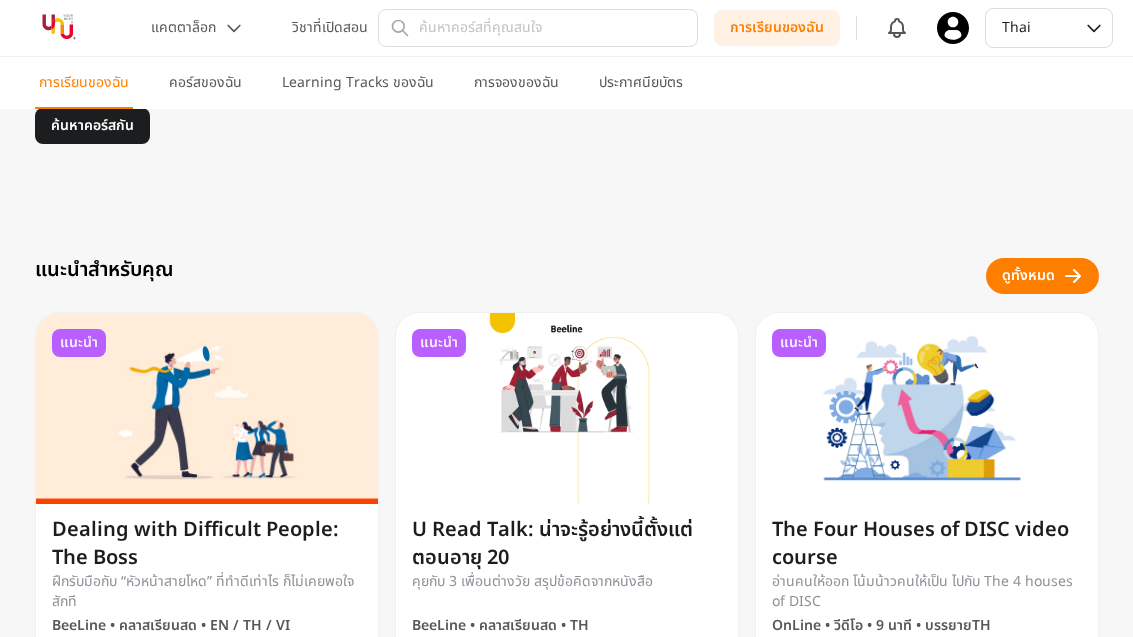 click on "ดูทั้งหมด" at bounding box center [1028, 276] 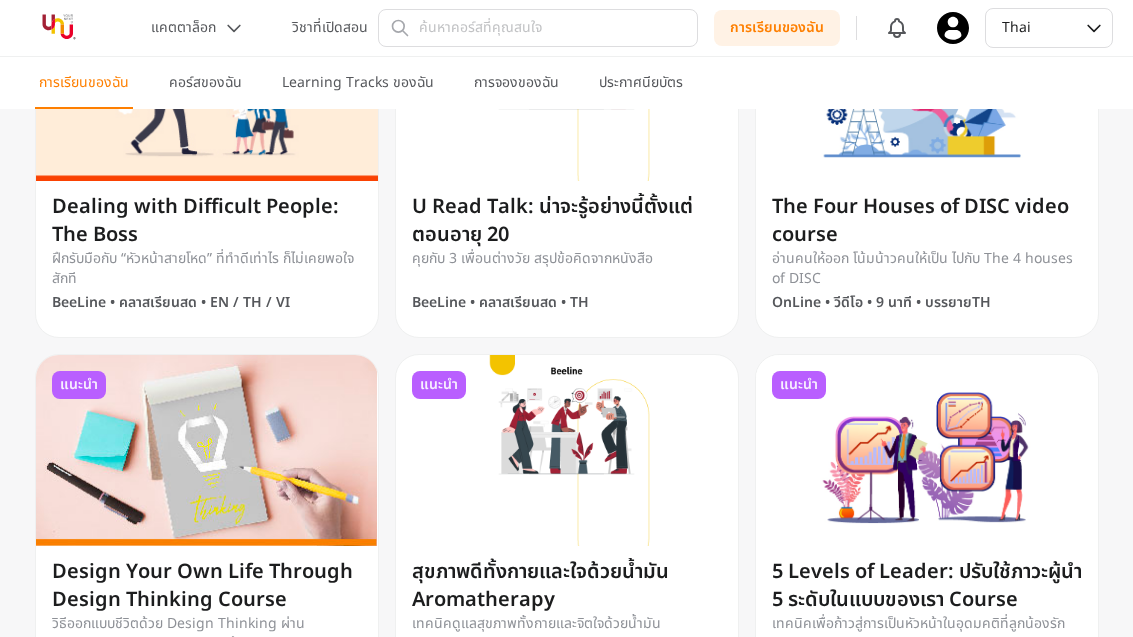 scroll, scrollTop: 122, scrollLeft: 0, axis: vertical 